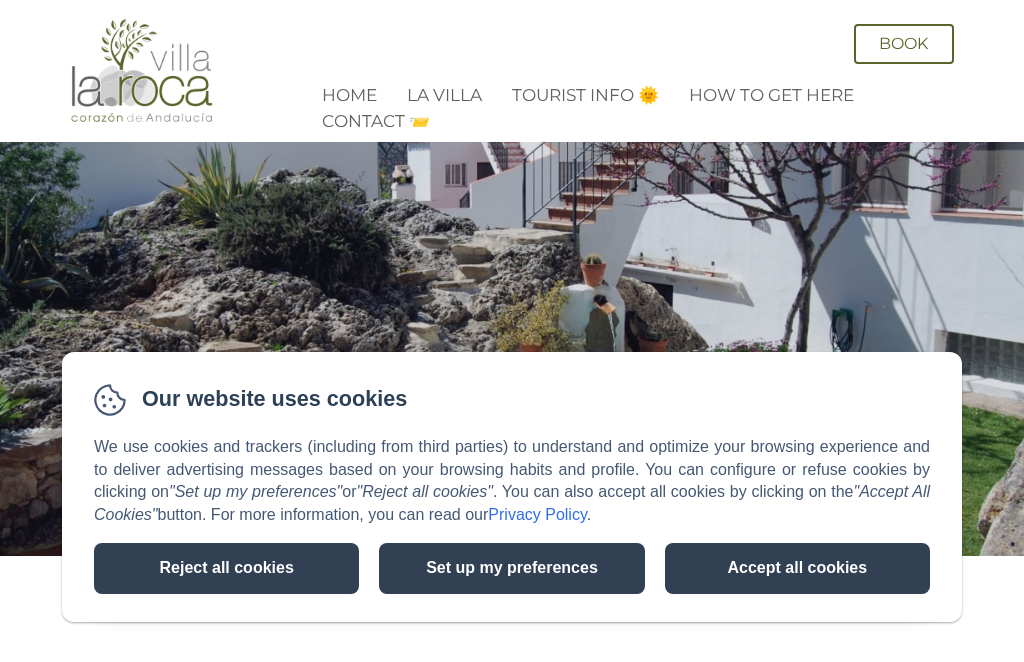 scroll, scrollTop: 0, scrollLeft: 0, axis: both 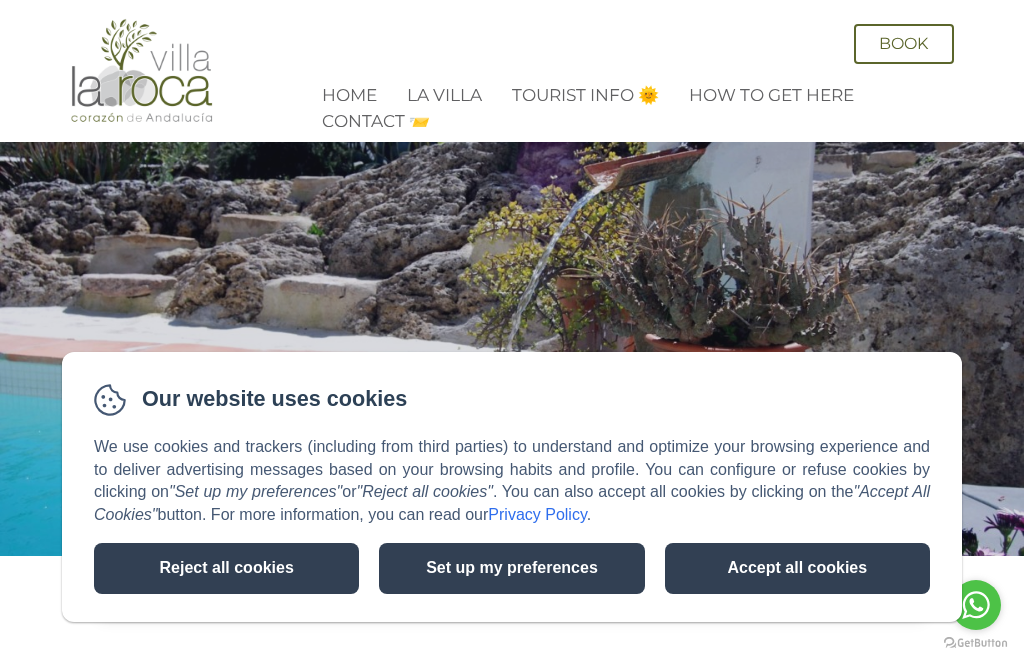click on "Reject all cookies" 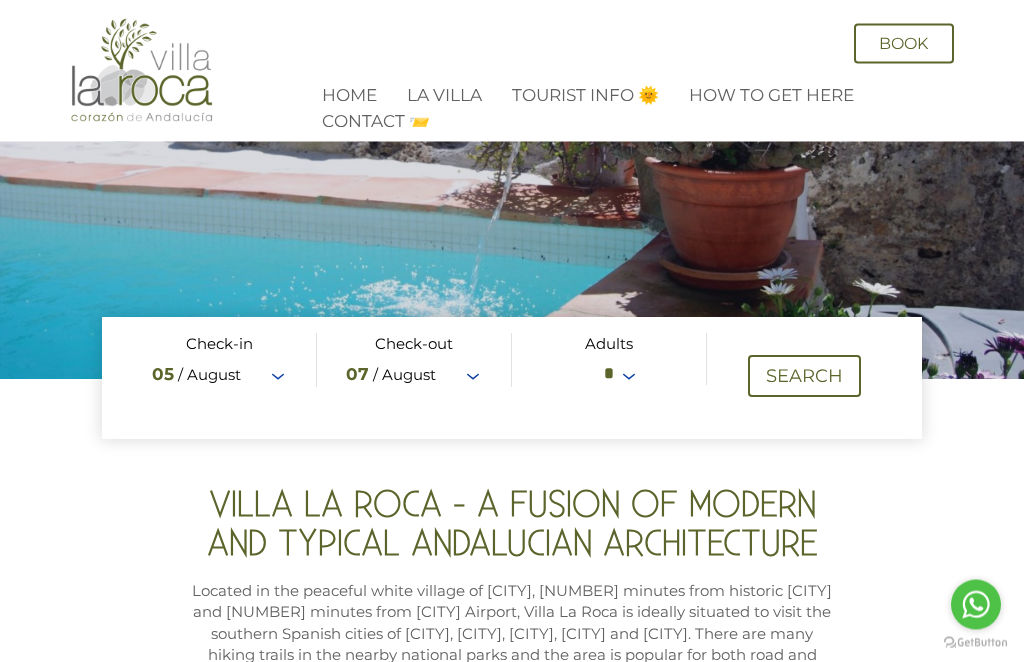 scroll, scrollTop: 210, scrollLeft: 0, axis: vertical 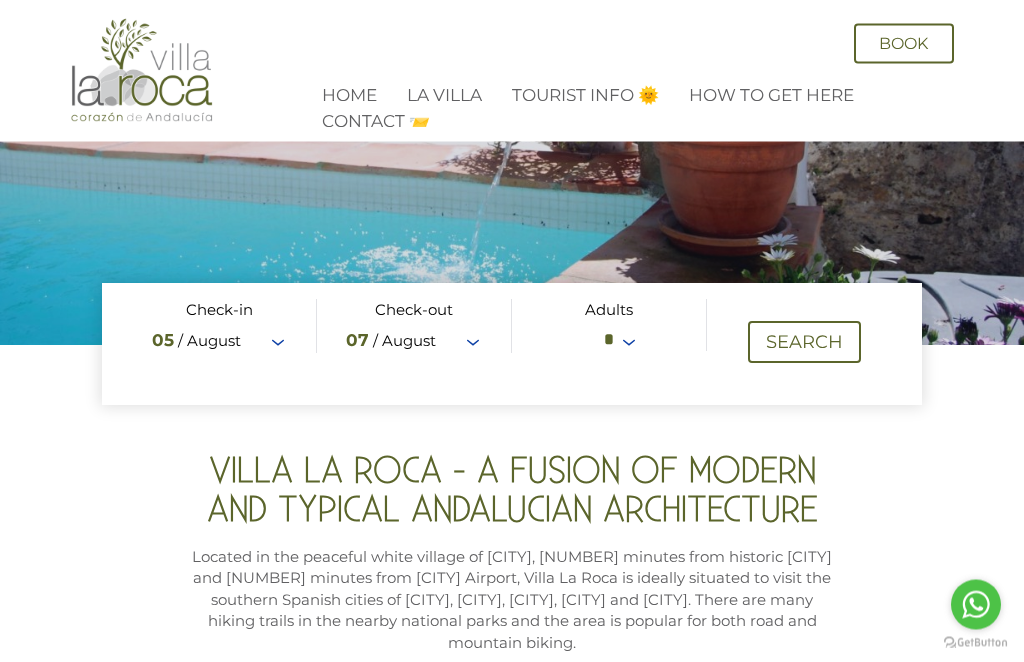click at bounding box center (511, 345) 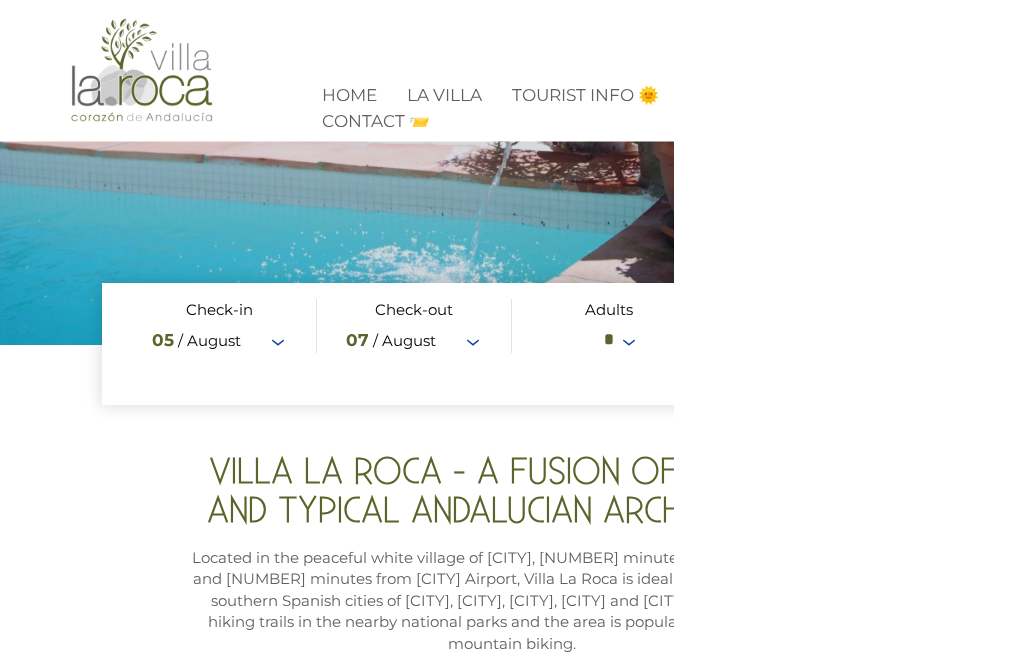 scroll, scrollTop: 211, scrollLeft: 0, axis: vertical 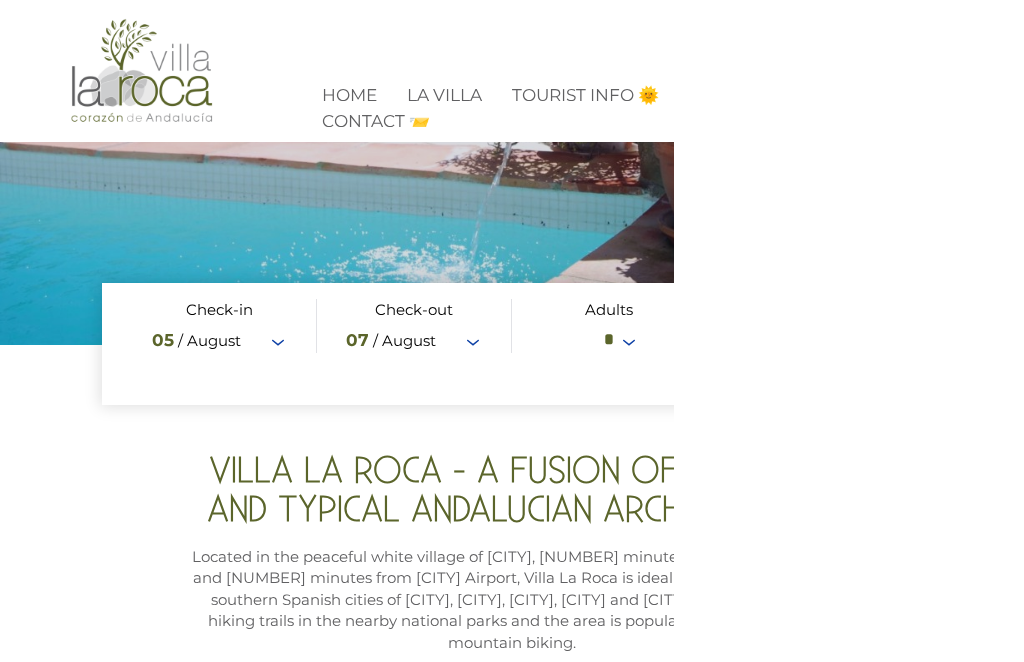 click 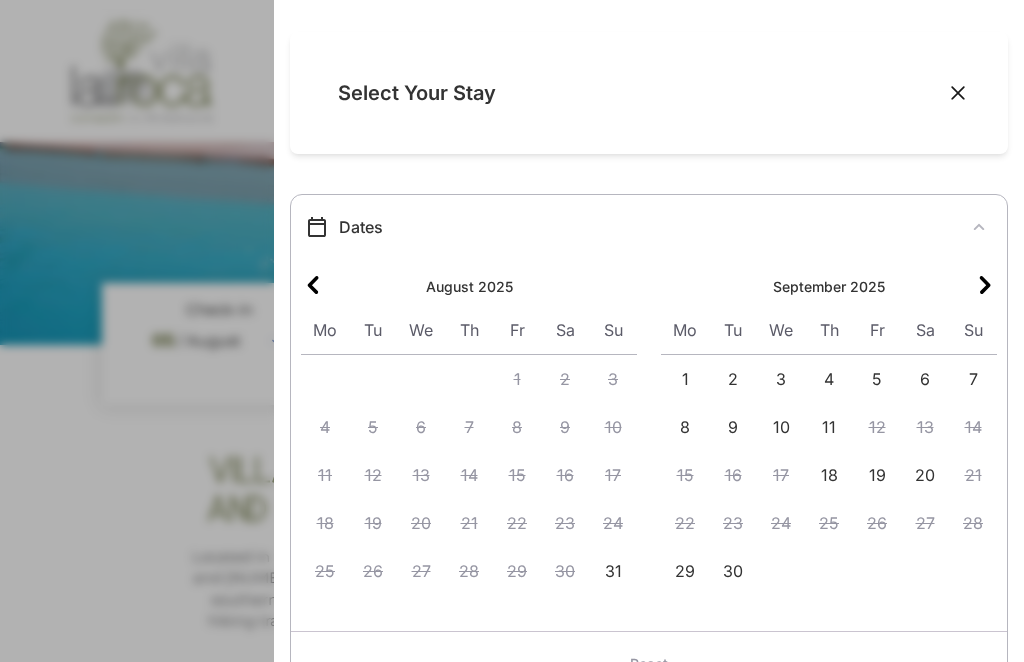 click 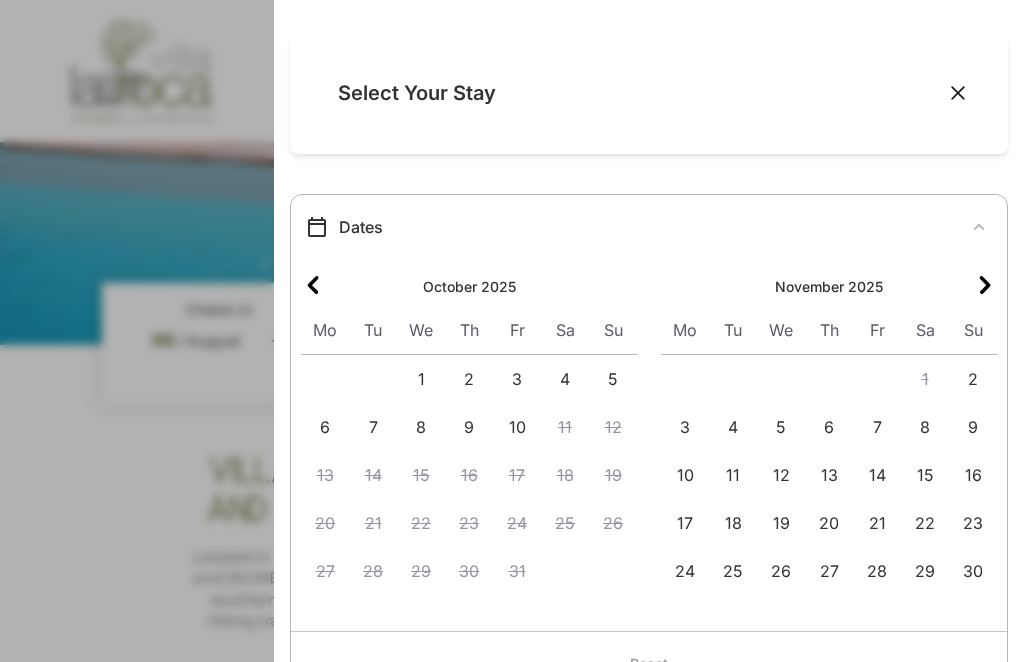 click 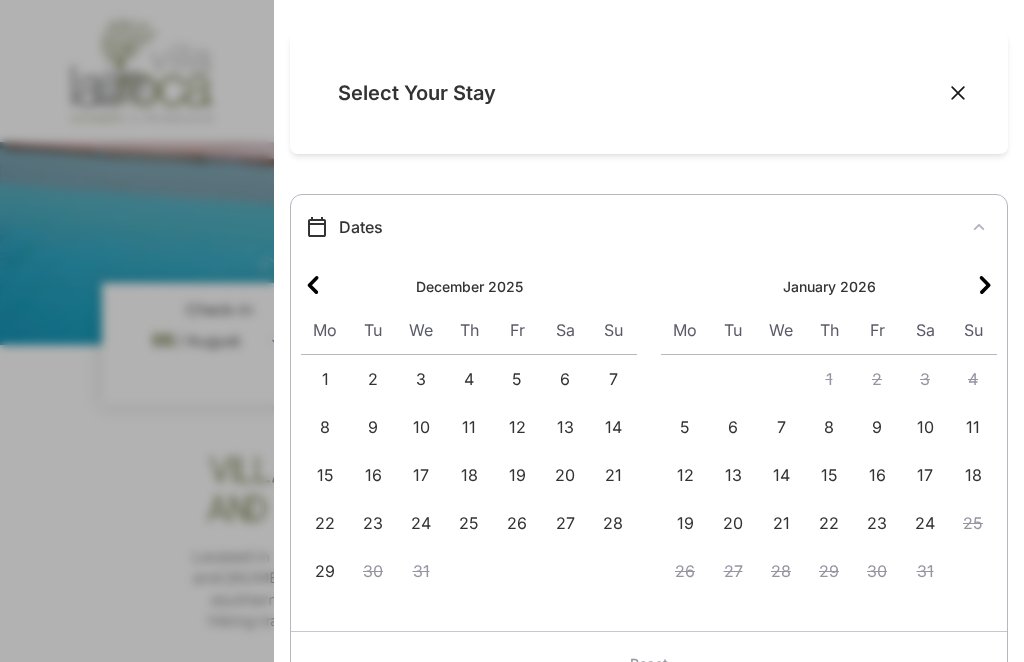 click 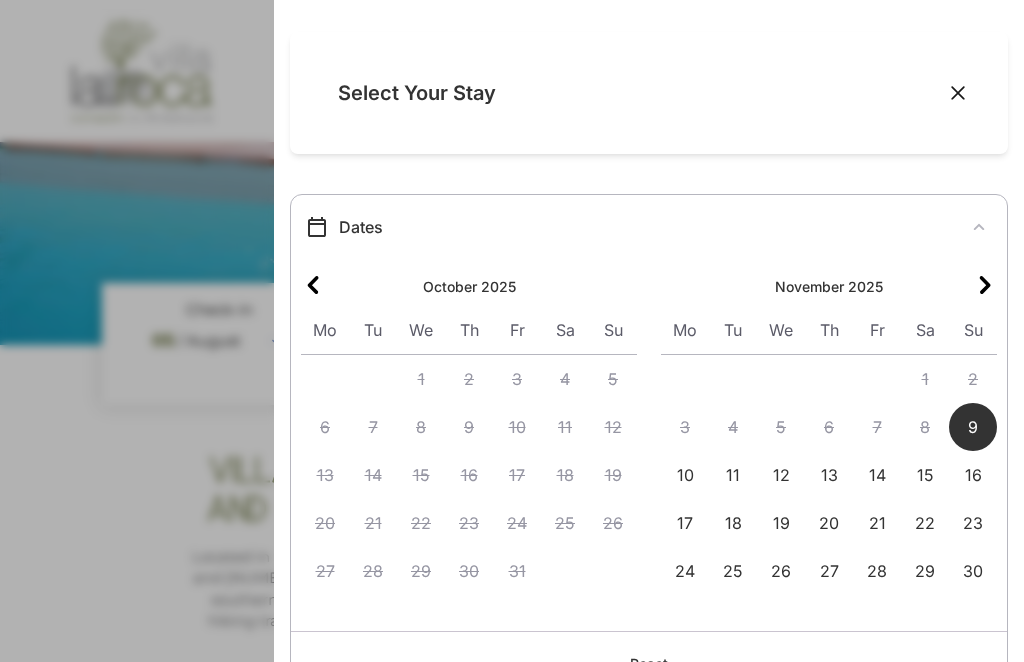 click on "9" 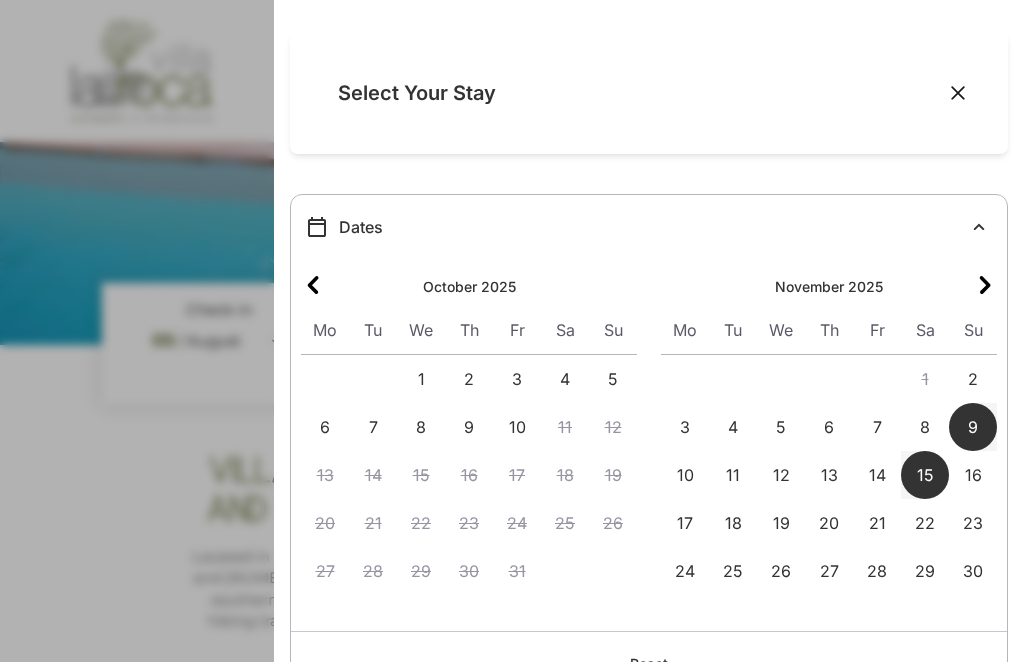 click on "15" 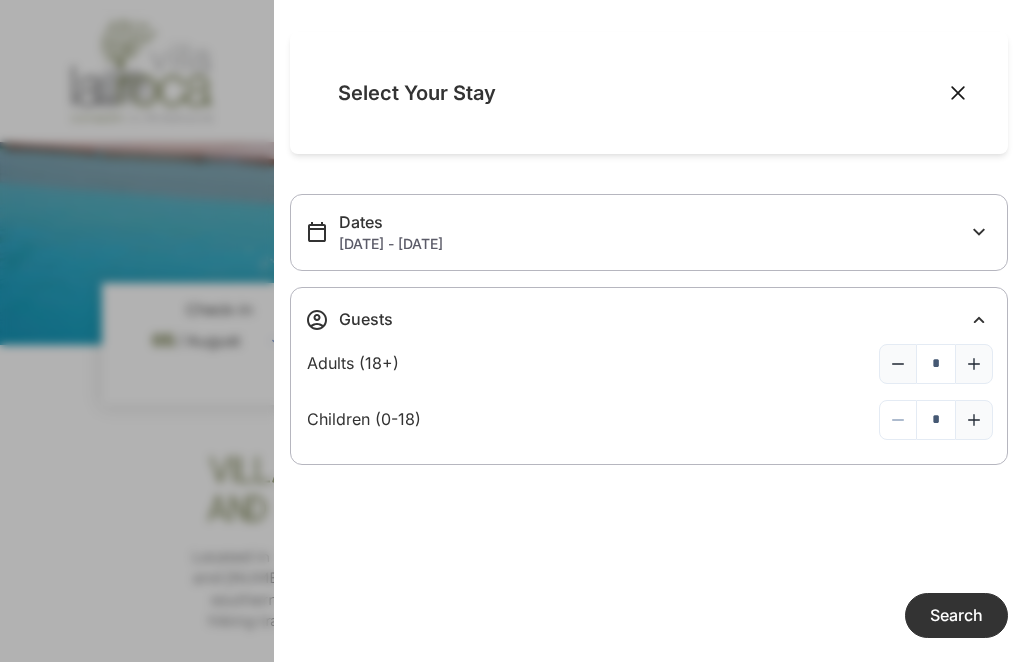 click 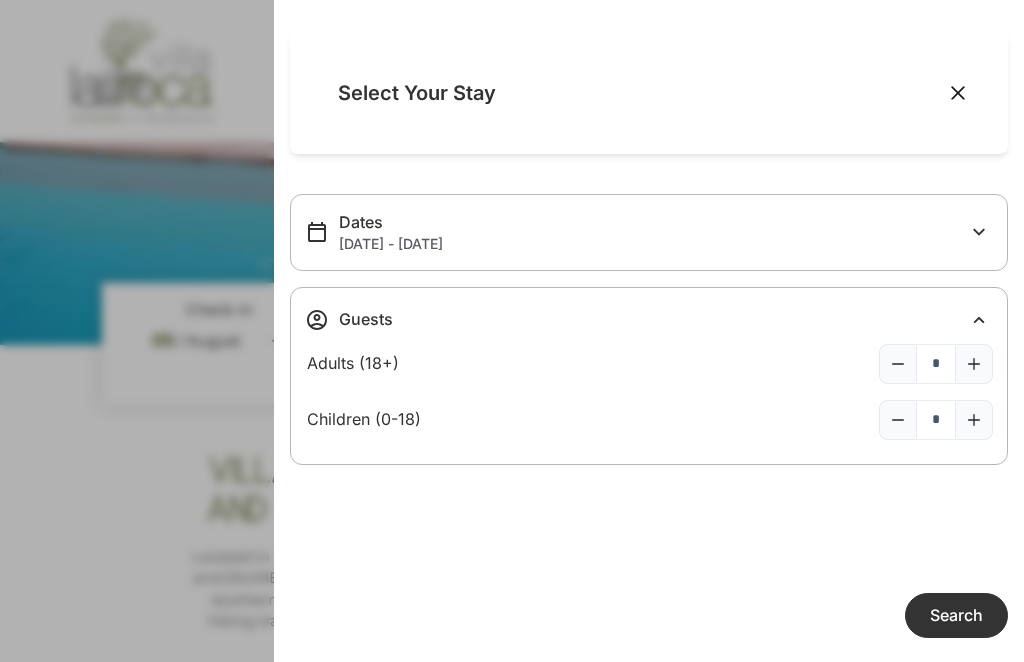 click 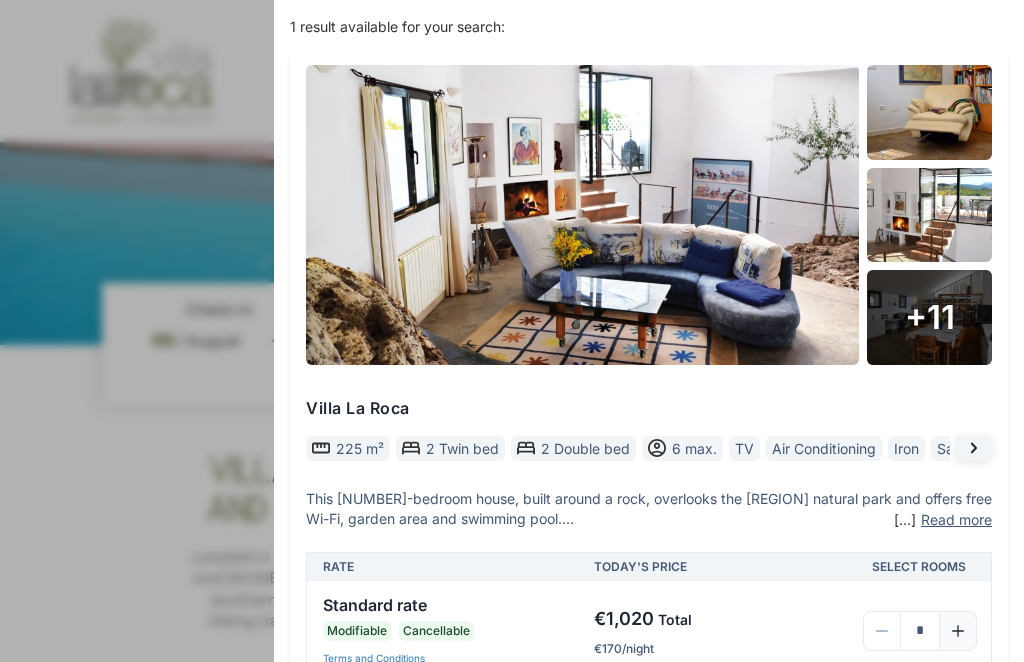 scroll, scrollTop: 177, scrollLeft: 0, axis: vertical 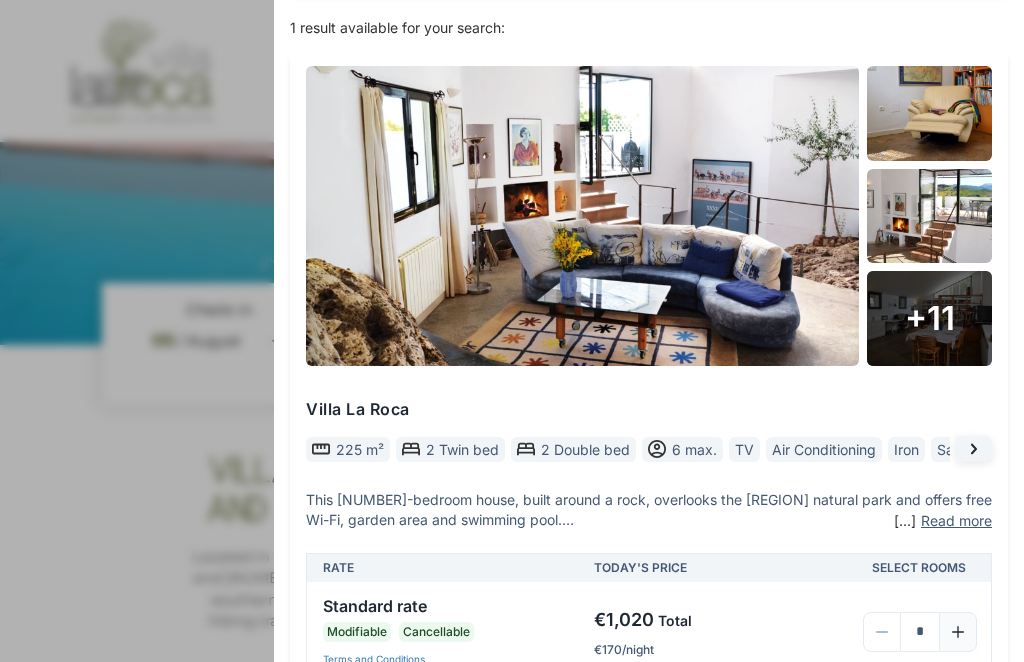 click on "Read more" 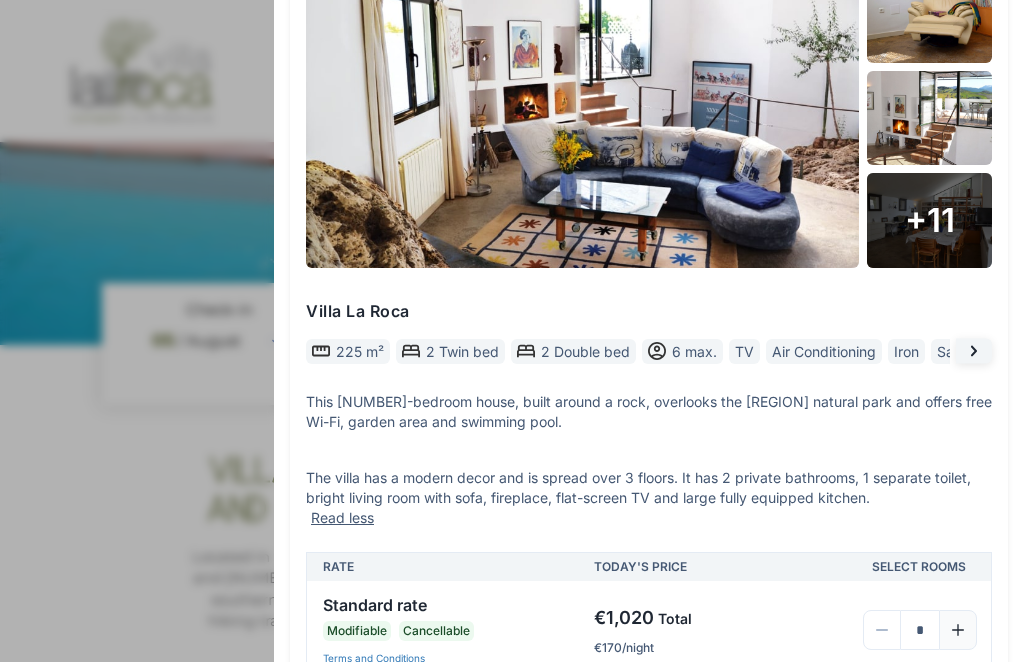 scroll, scrollTop: 274, scrollLeft: 0, axis: vertical 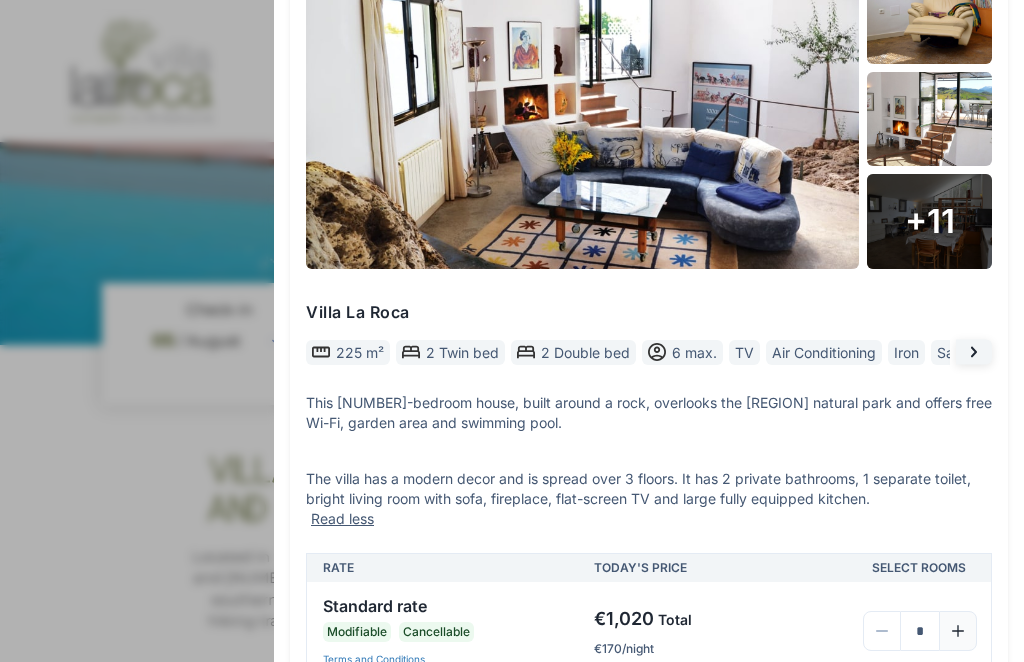 click on "€1,020" 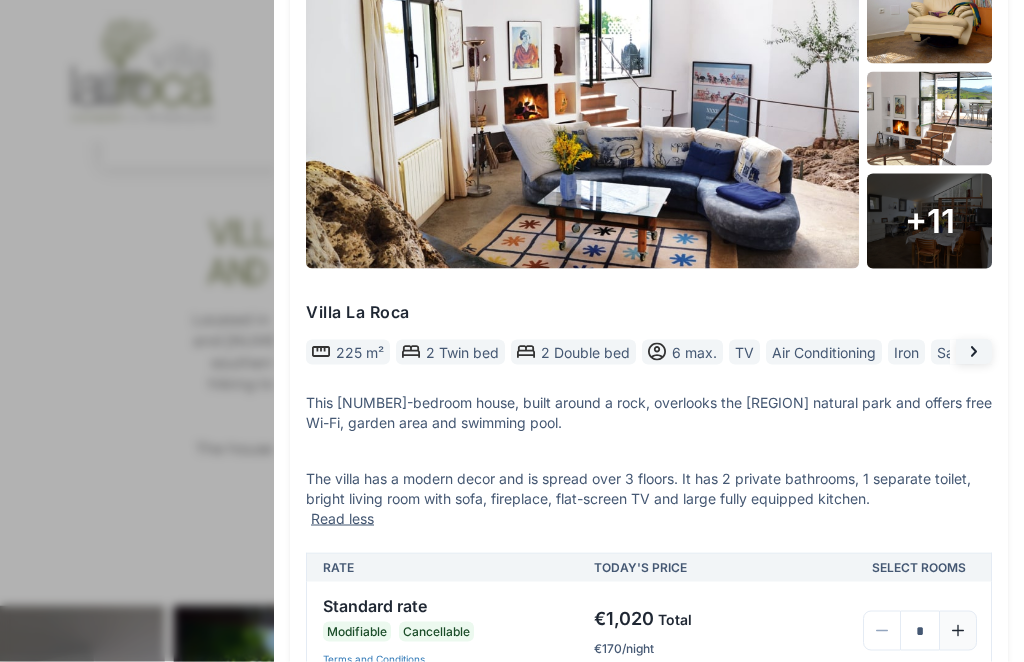 scroll, scrollTop: 450, scrollLeft: 0, axis: vertical 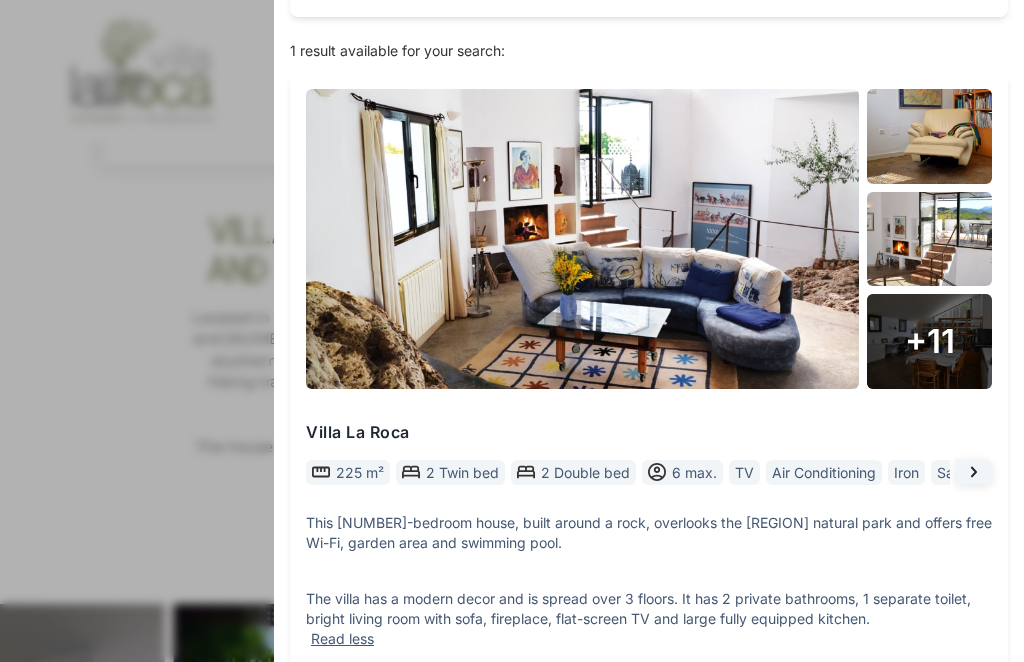 click on "+ 11" 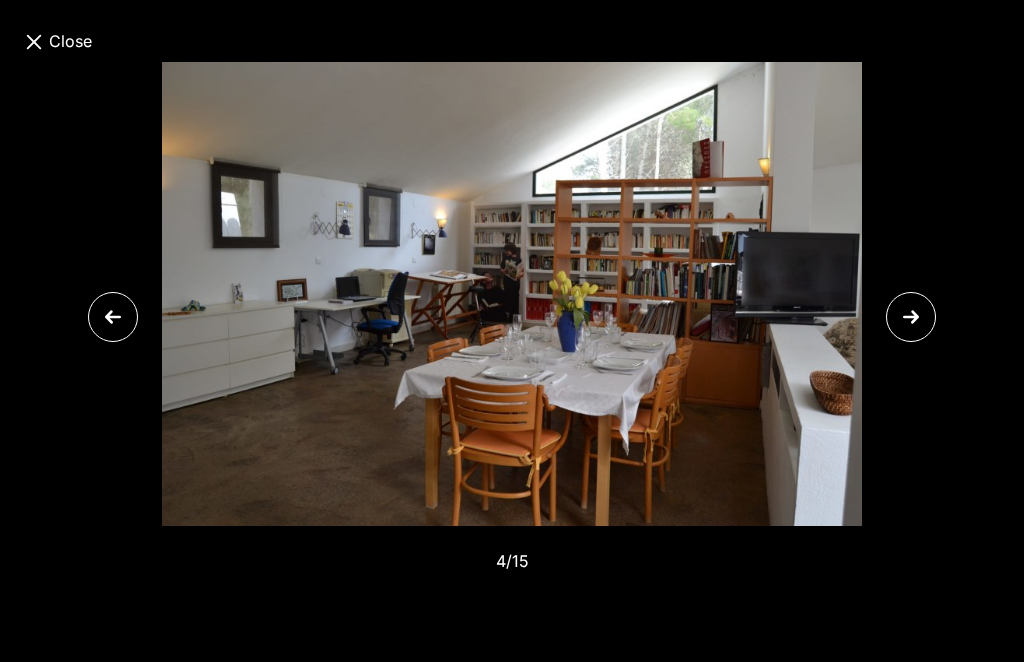 click 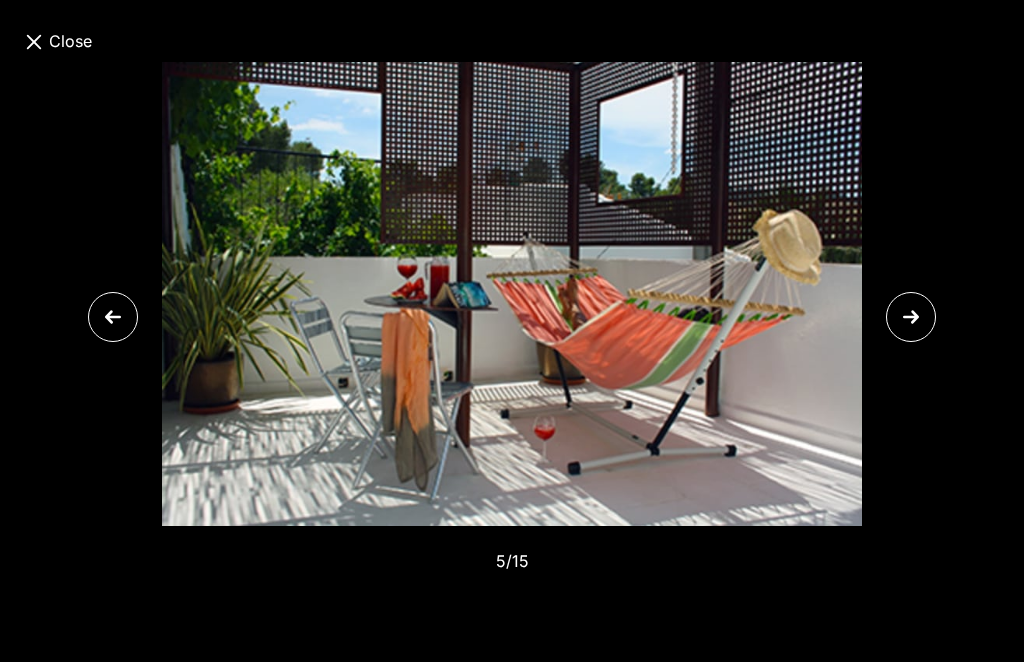 click 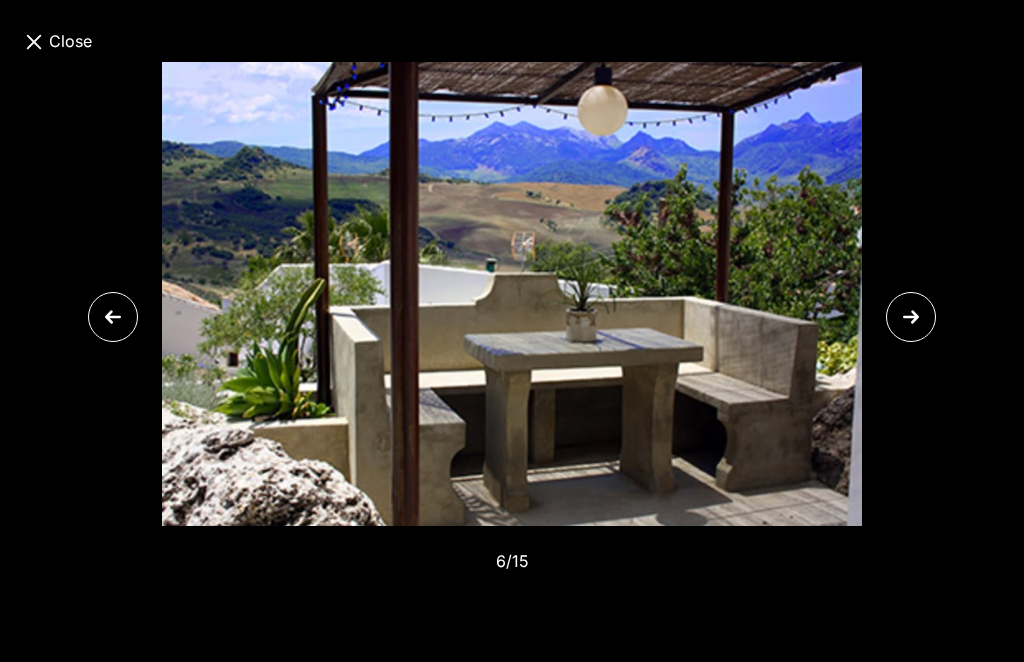 click 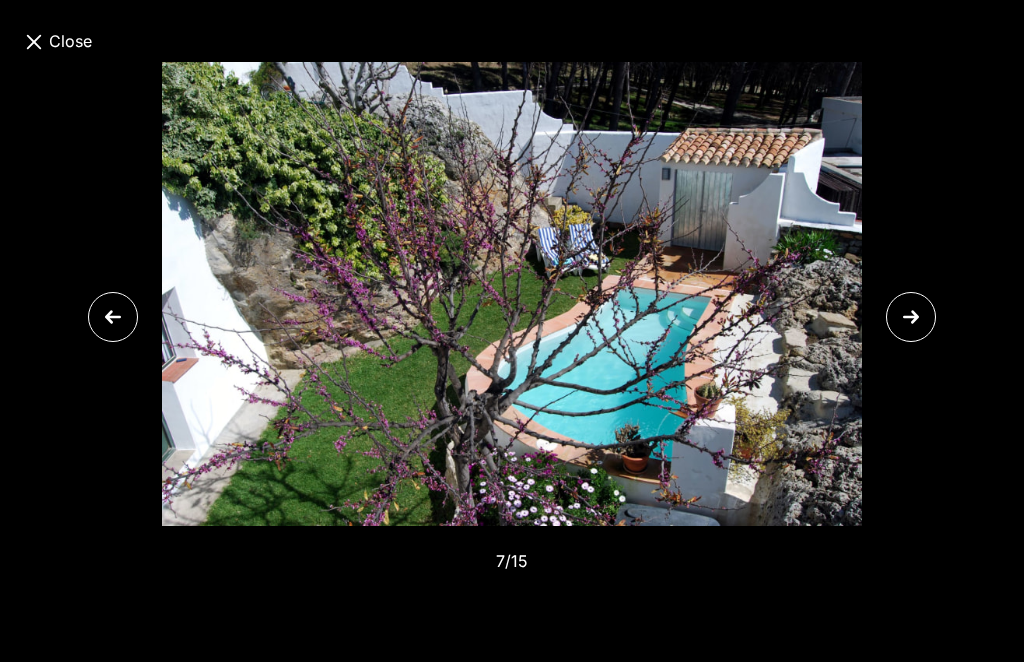 click 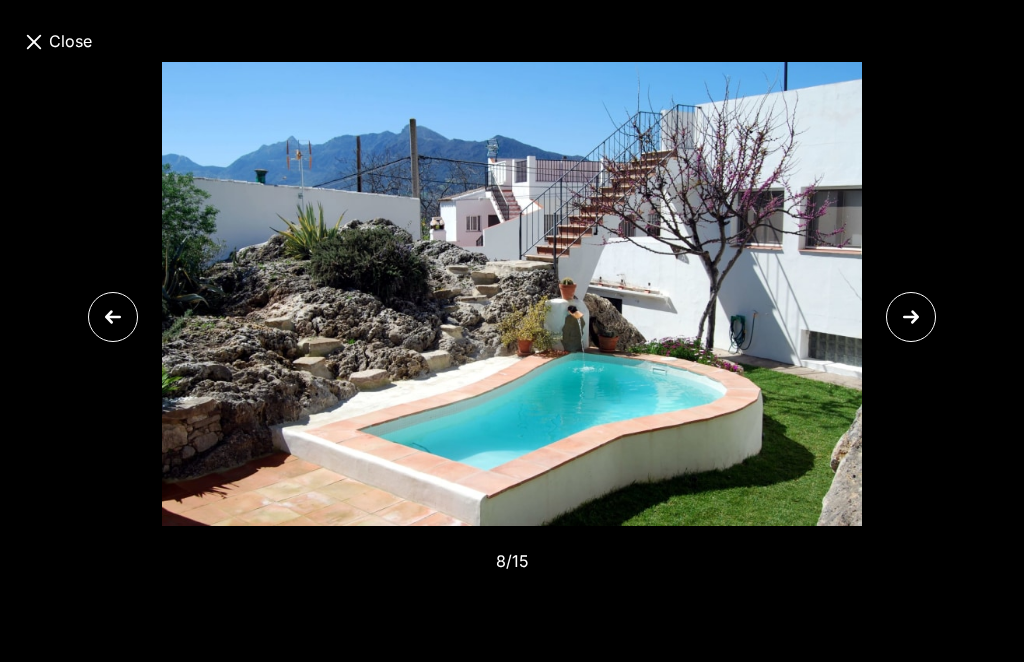 click 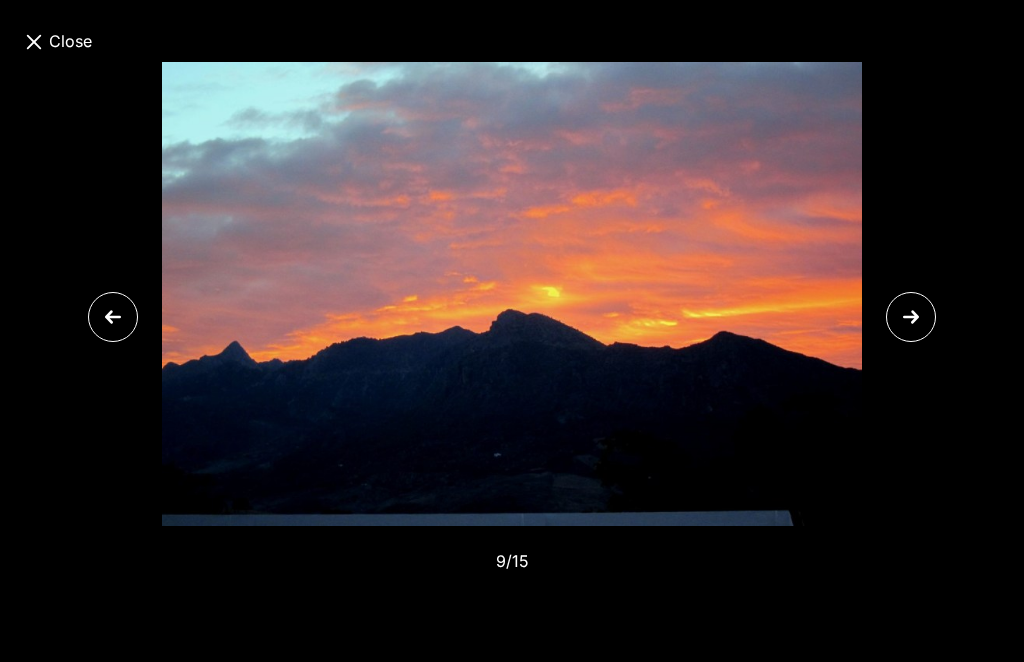 click 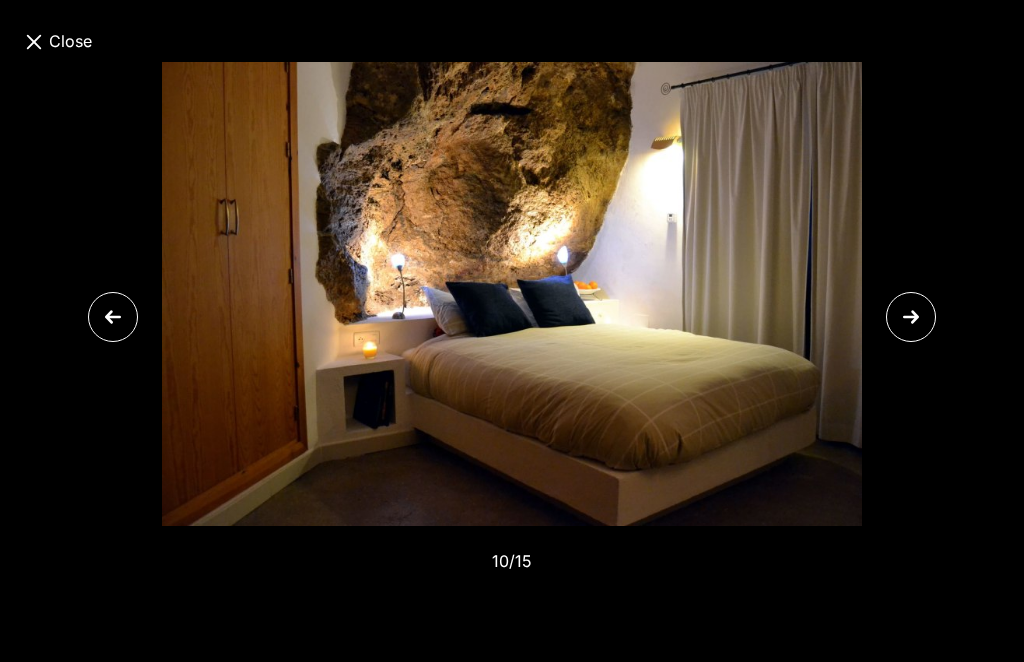 click 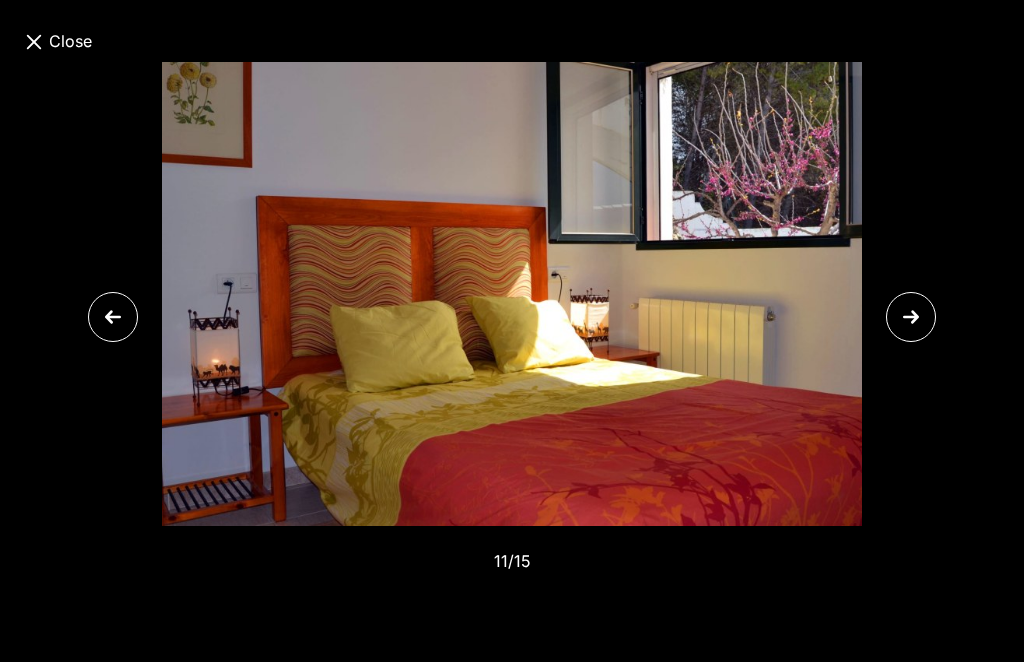 click 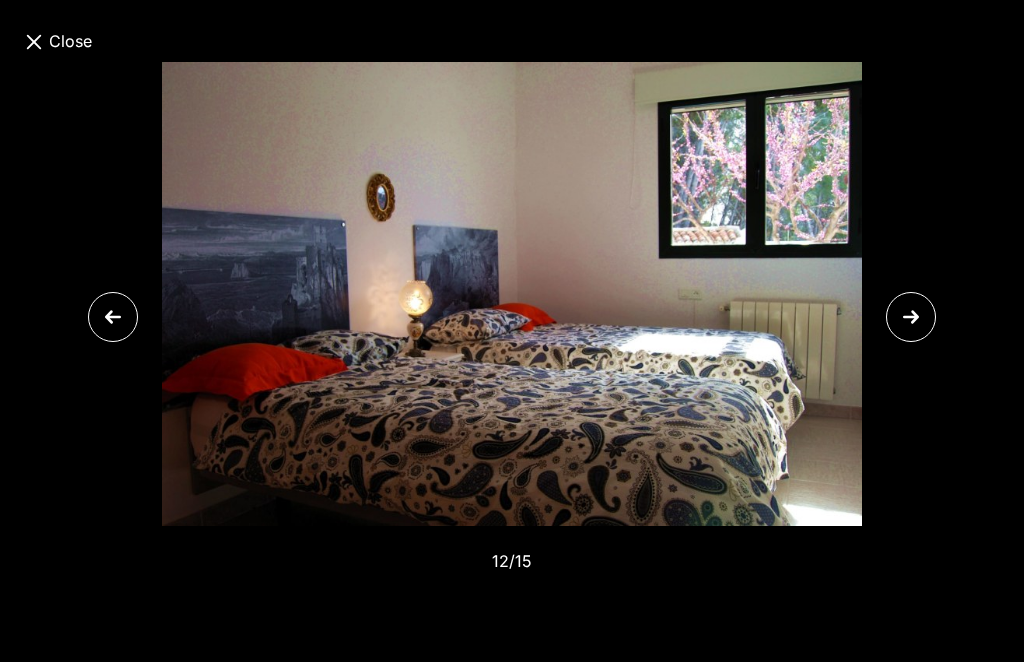 click 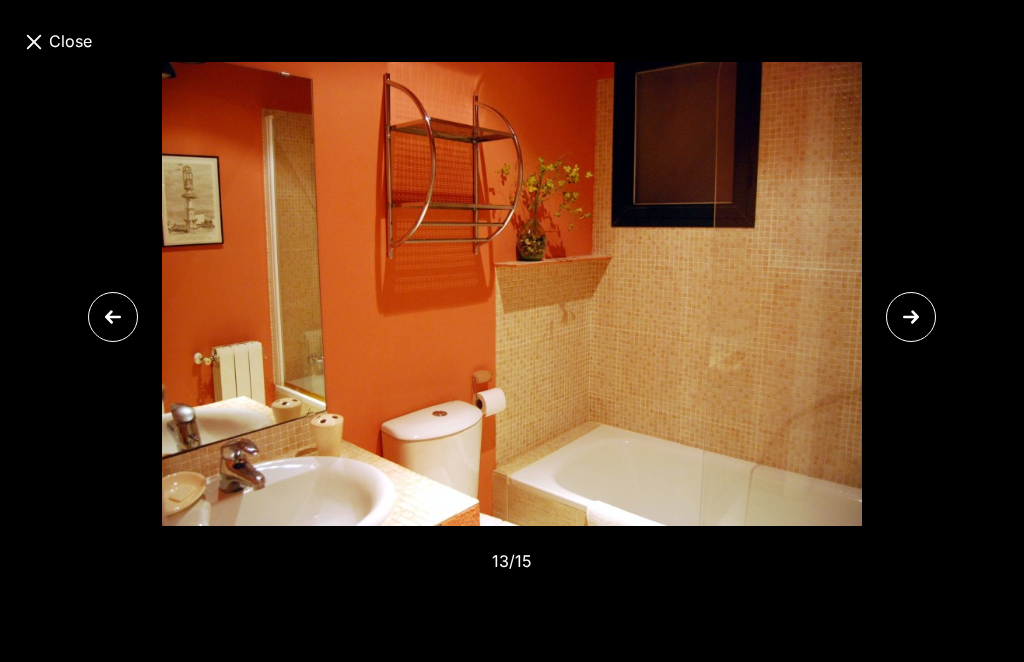 click 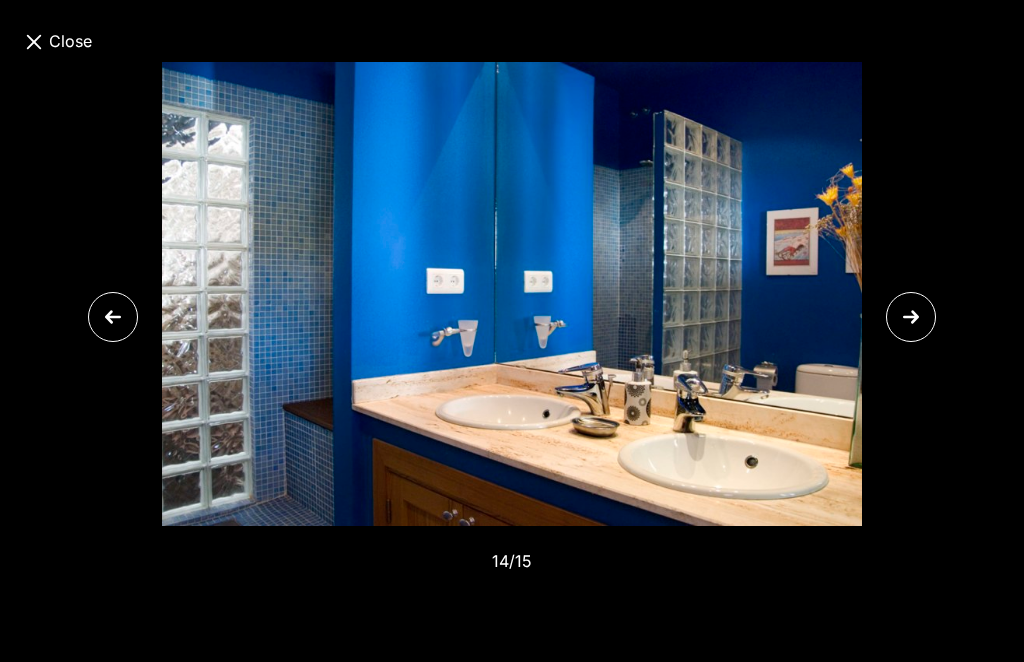 click 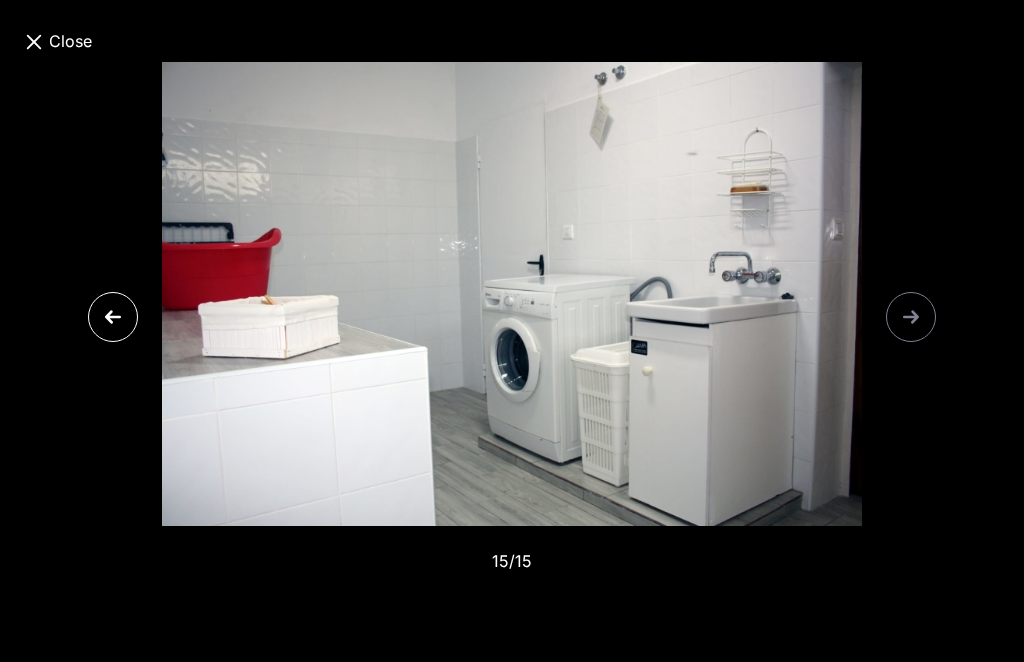 click 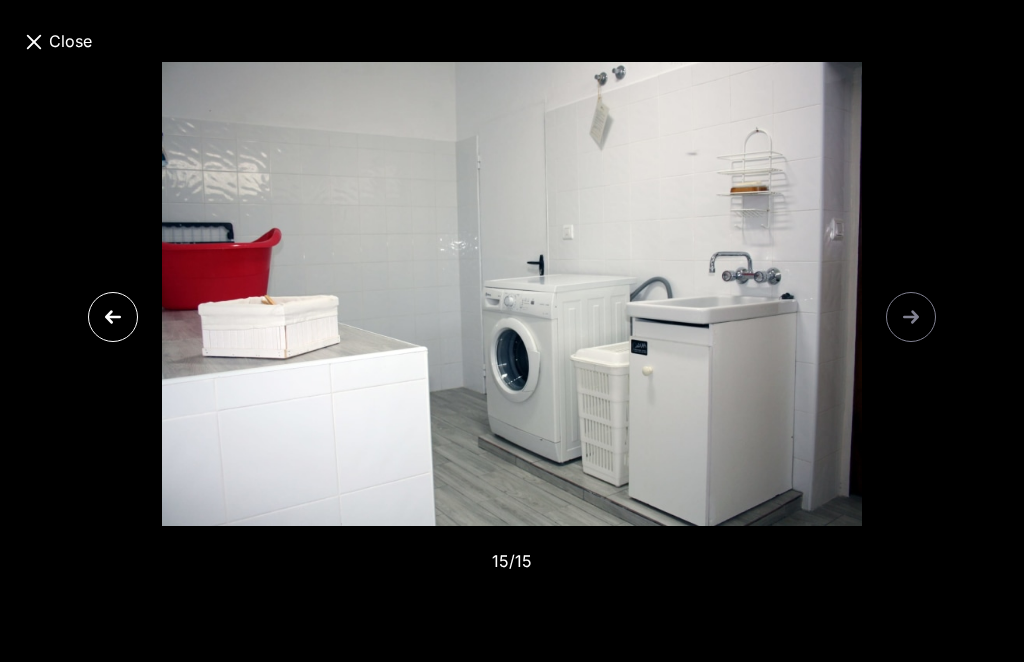 click 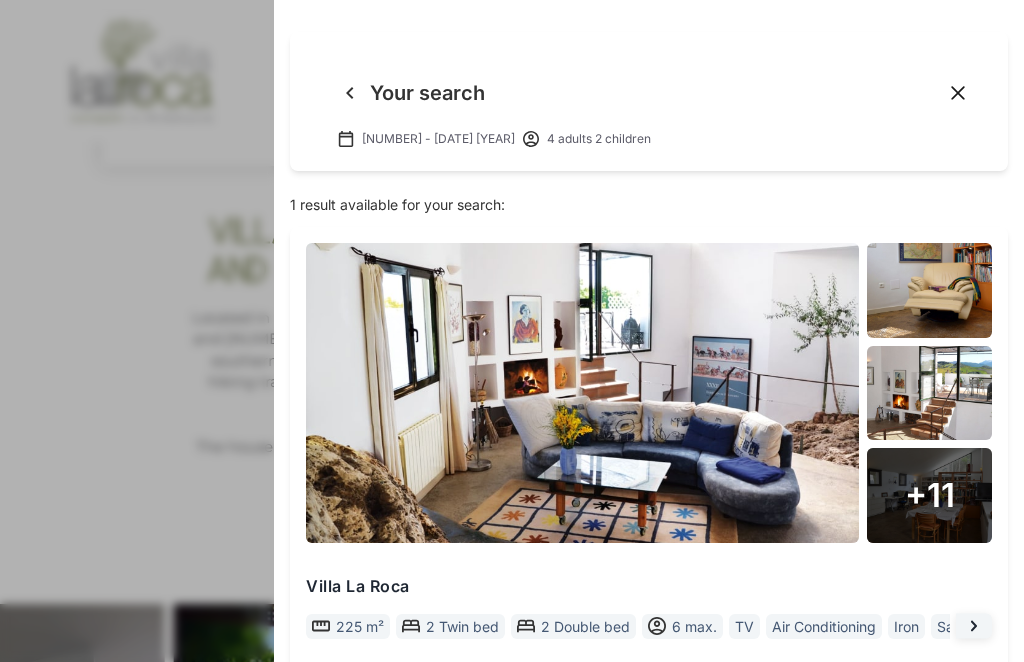 scroll, scrollTop: 0, scrollLeft: 0, axis: both 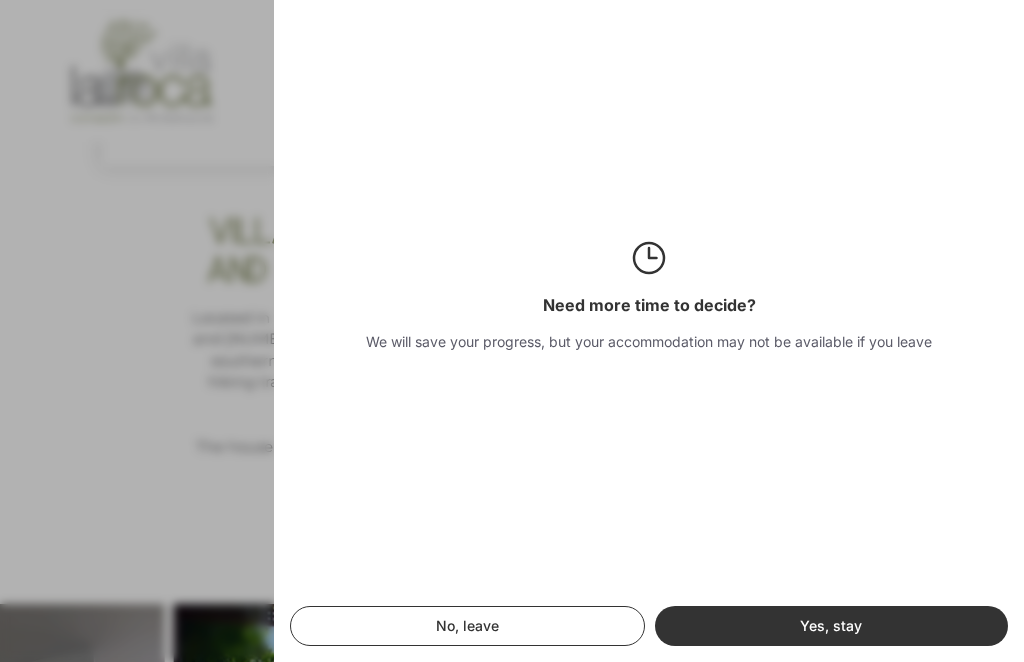 click on "No, leave" 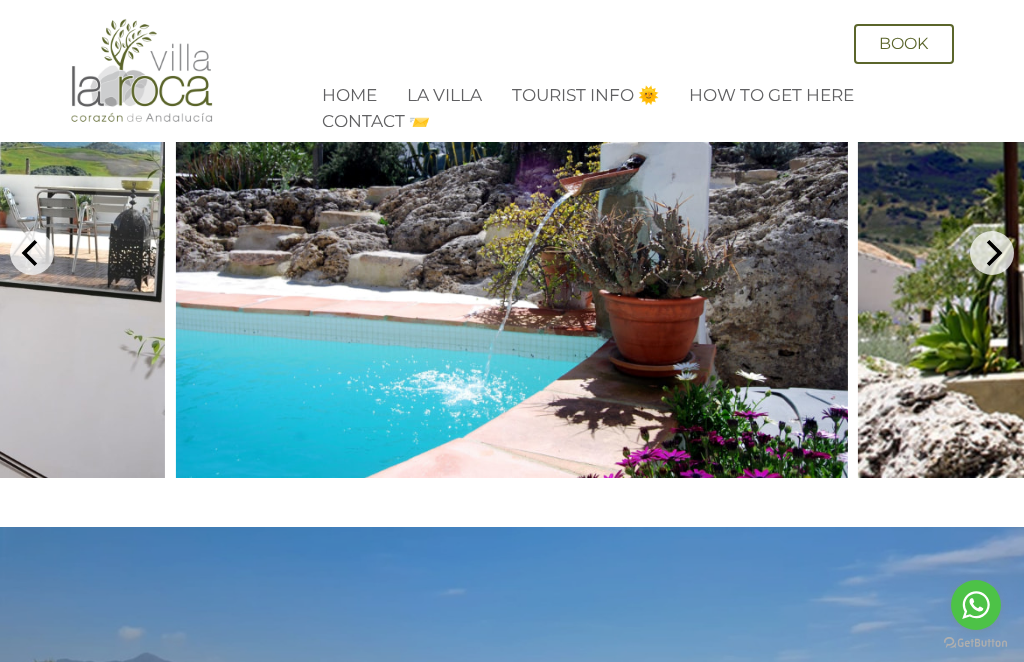 scroll, scrollTop: 3598, scrollLeft: 0, axis: vertical 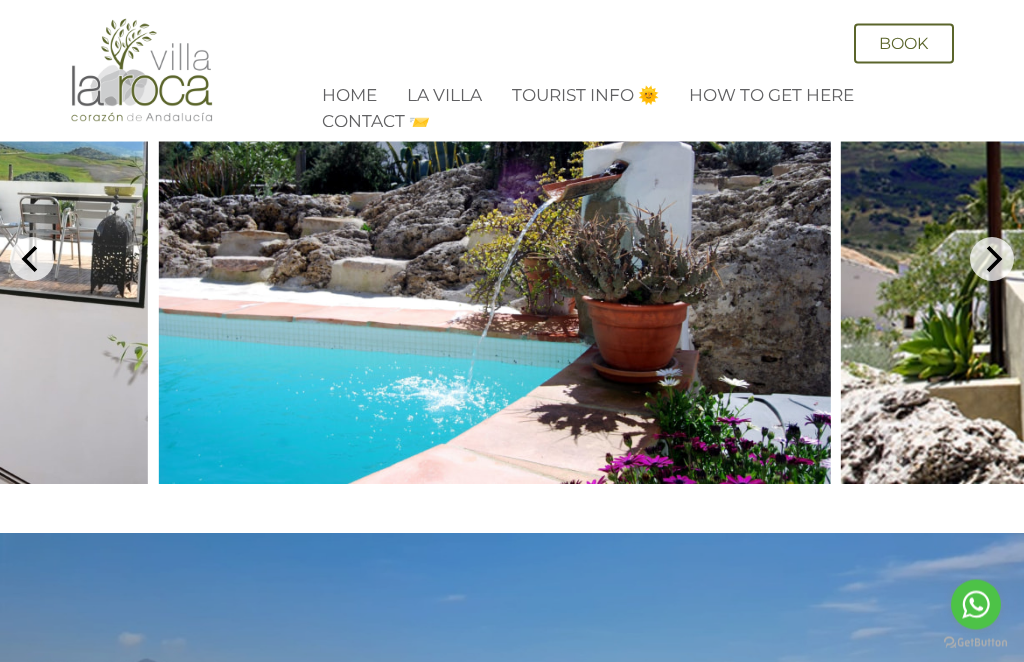 click at bounding box center [992, 260] 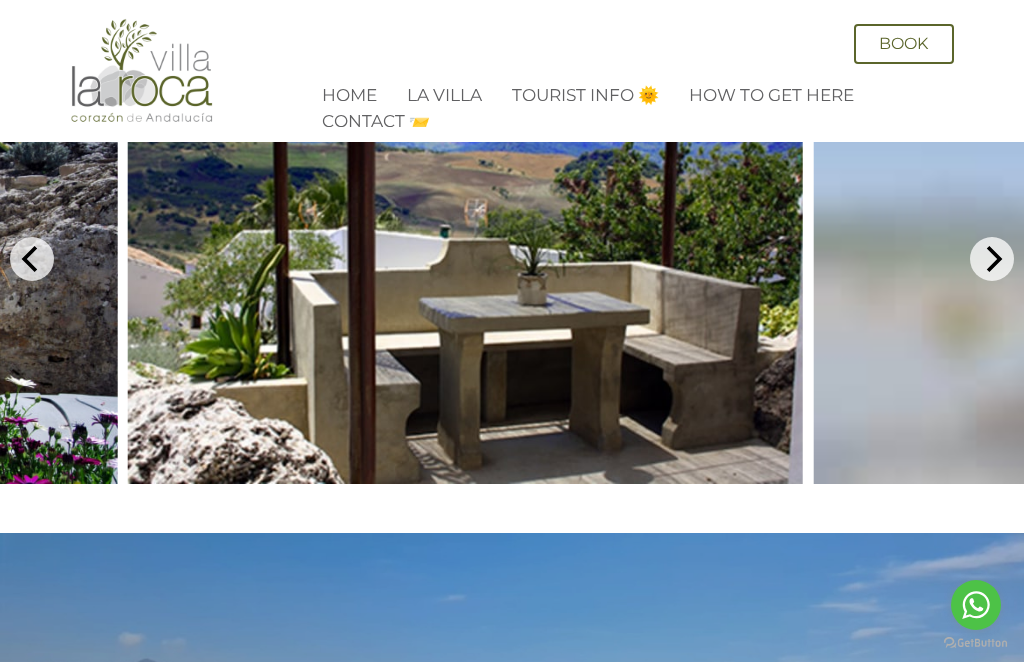 click 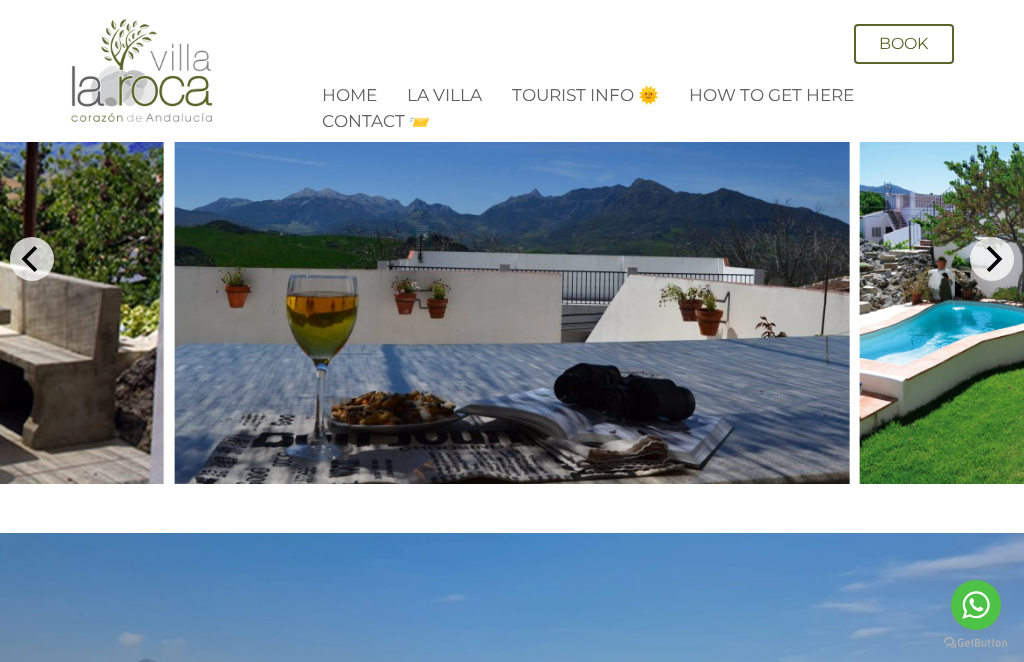 click 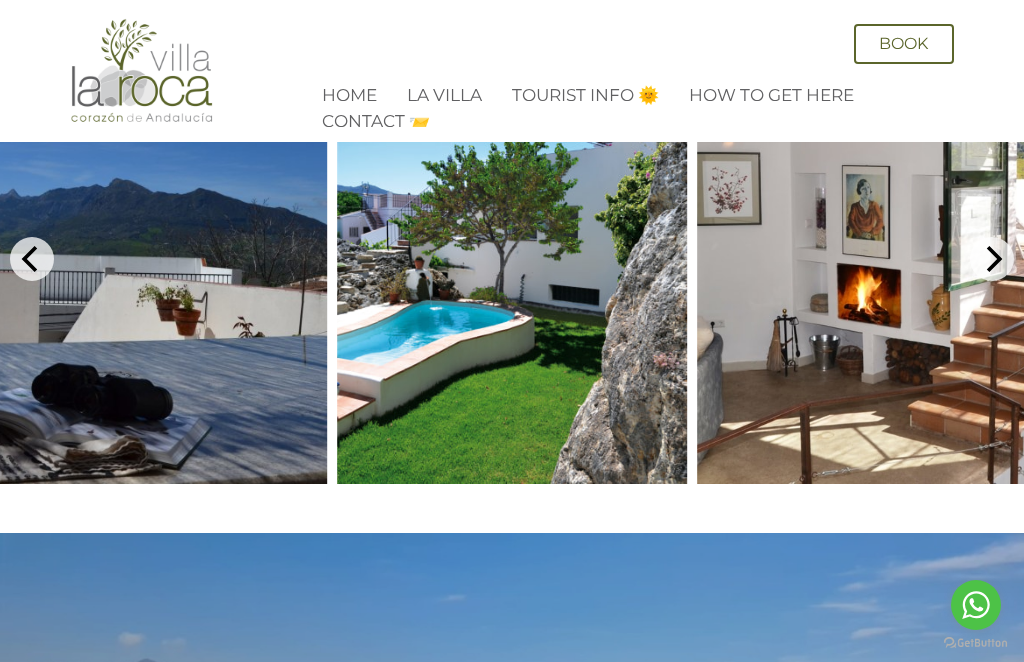 click 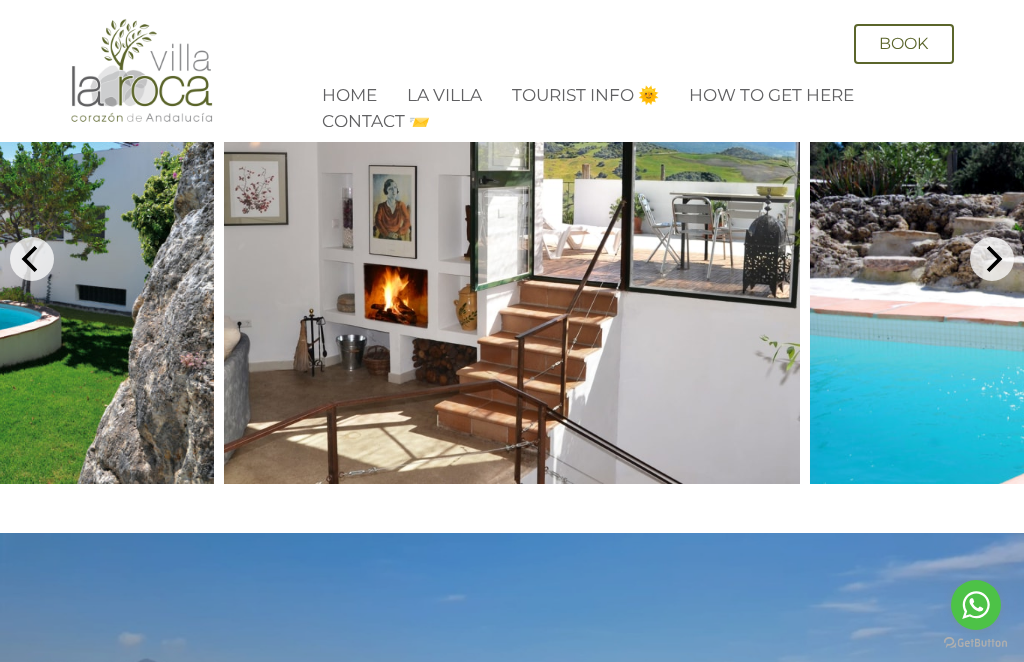 click 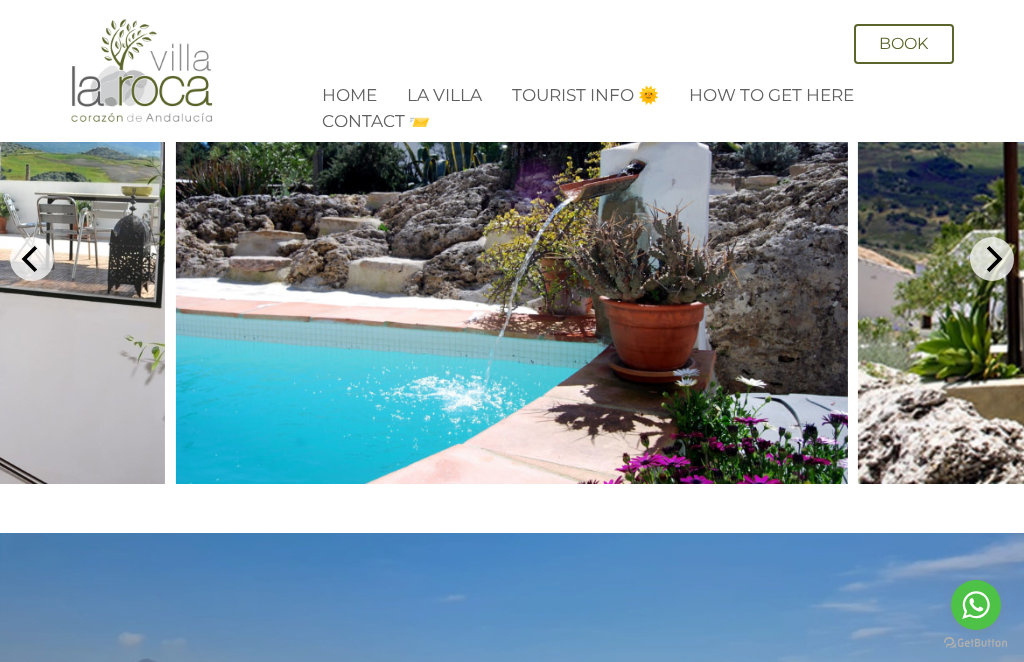 click at bounding box center [992, 259] 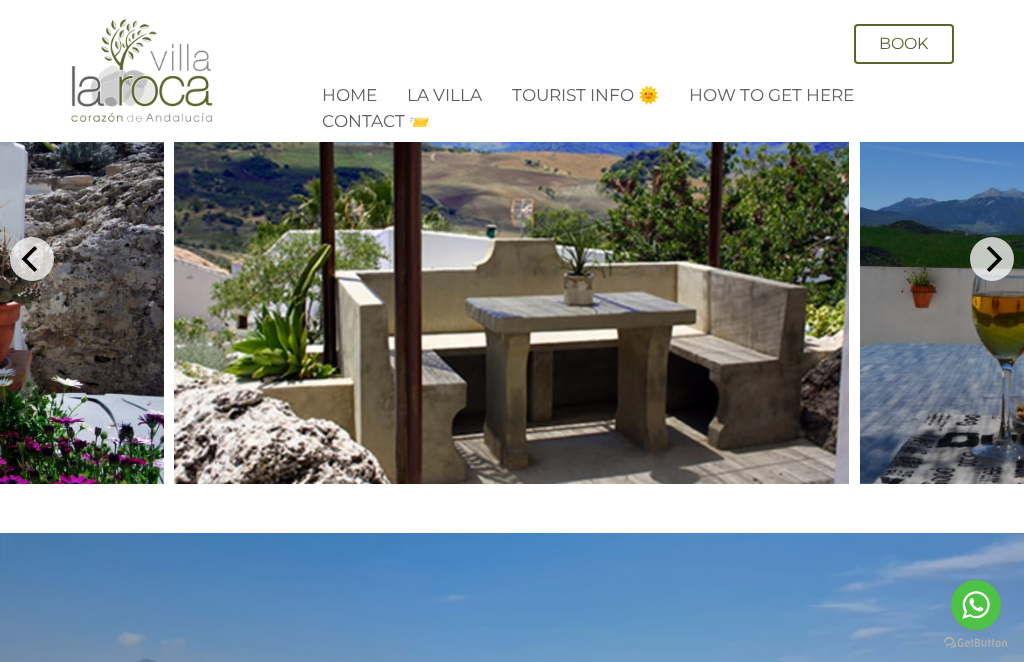click 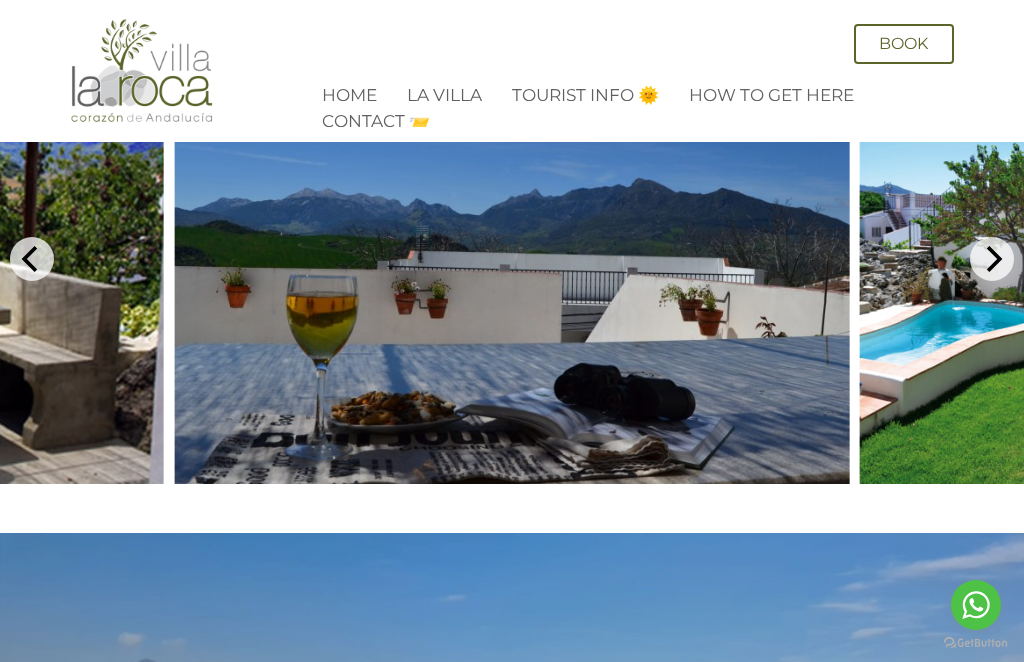 click at bounding box center [1035, 259] 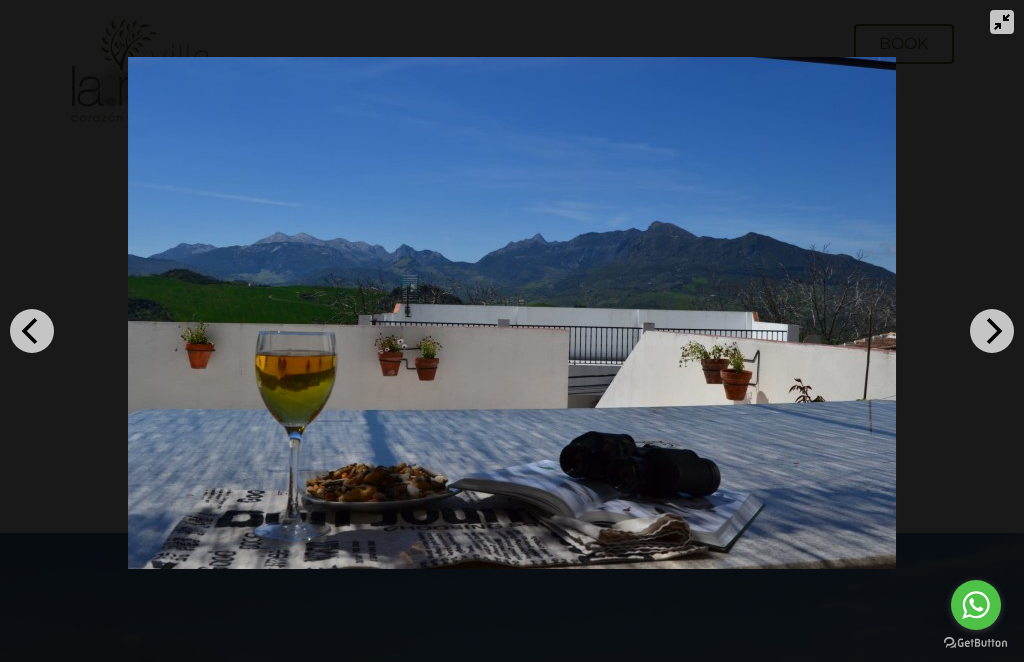 click 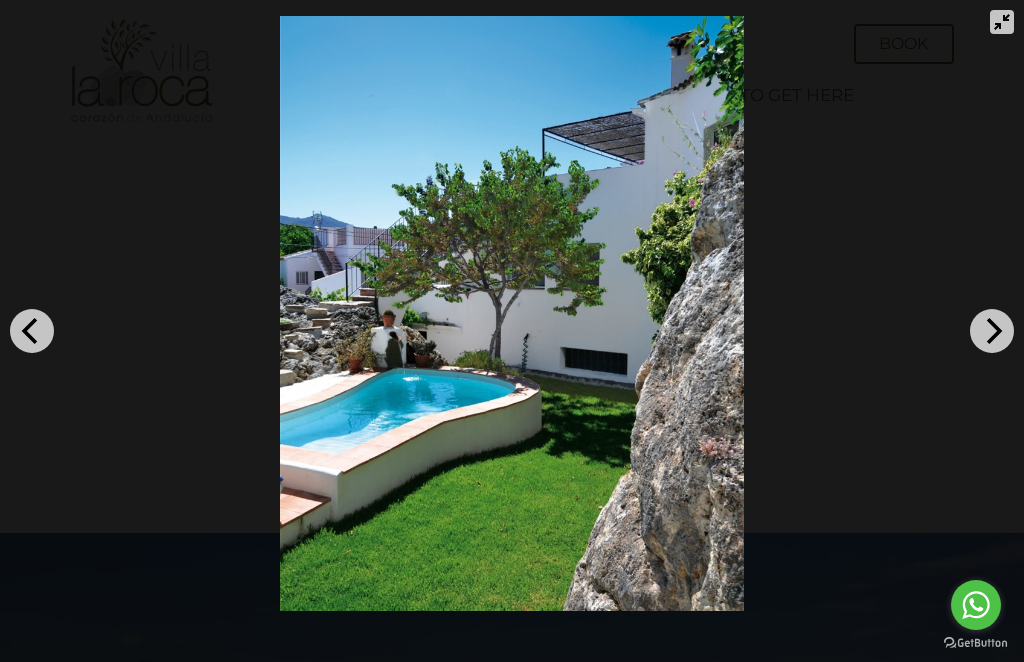 click 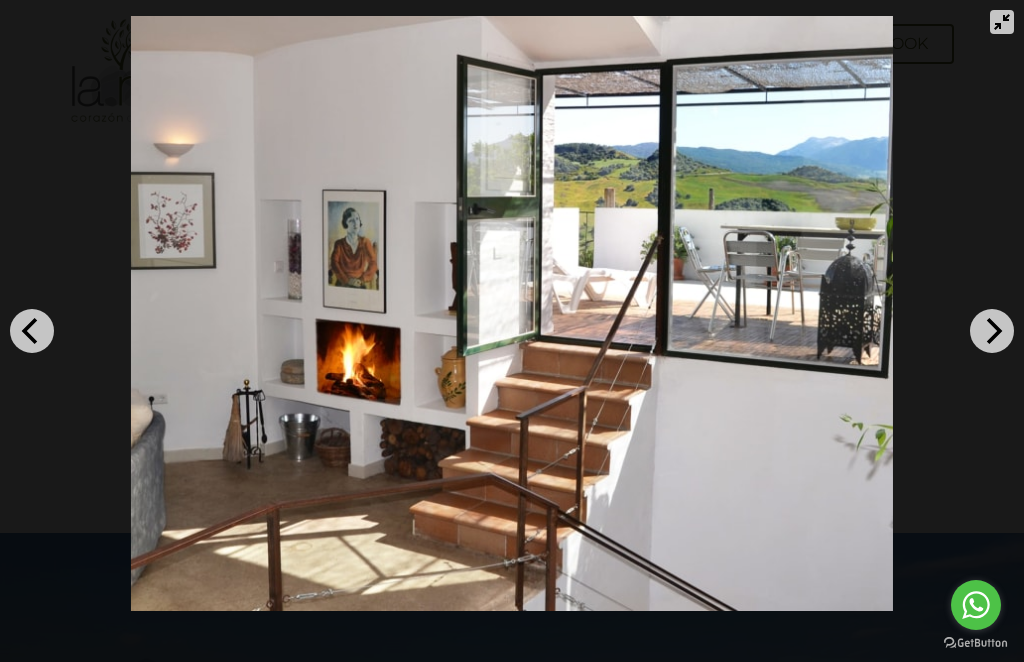 click 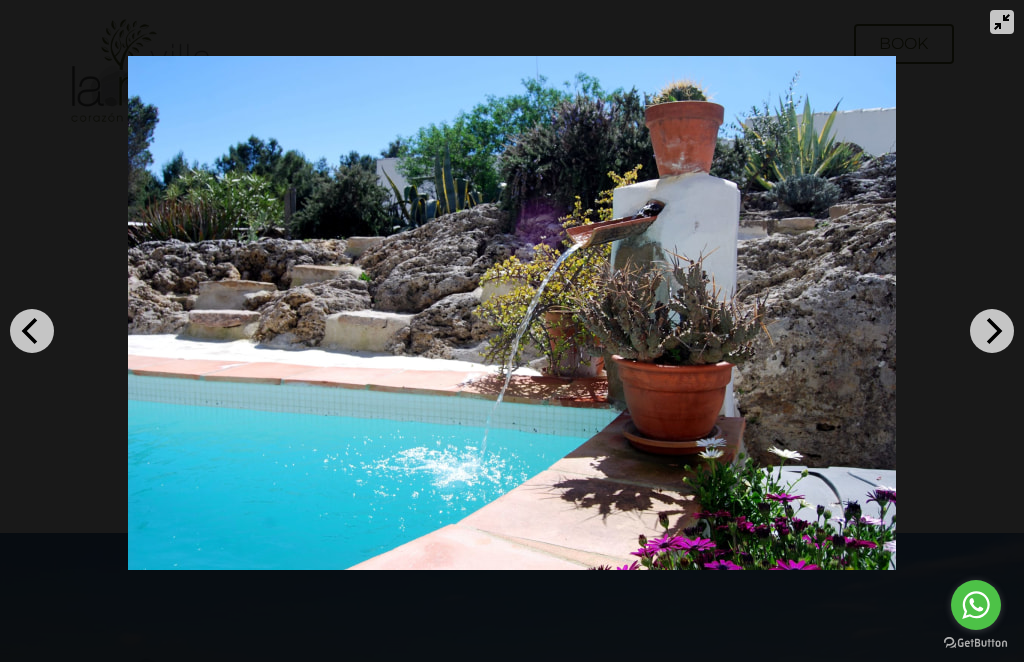click 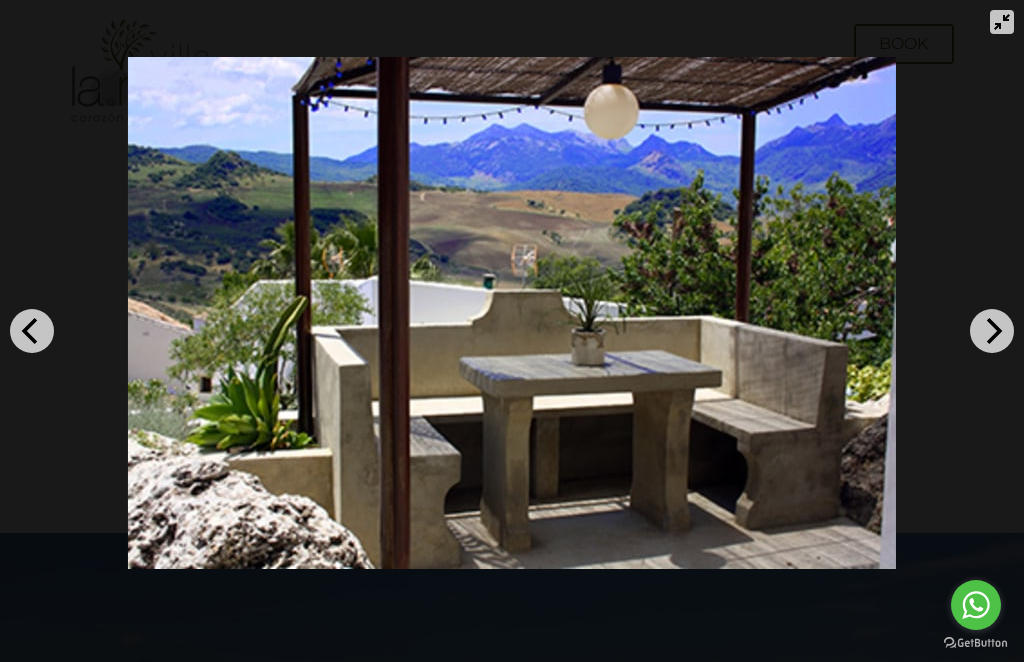 click 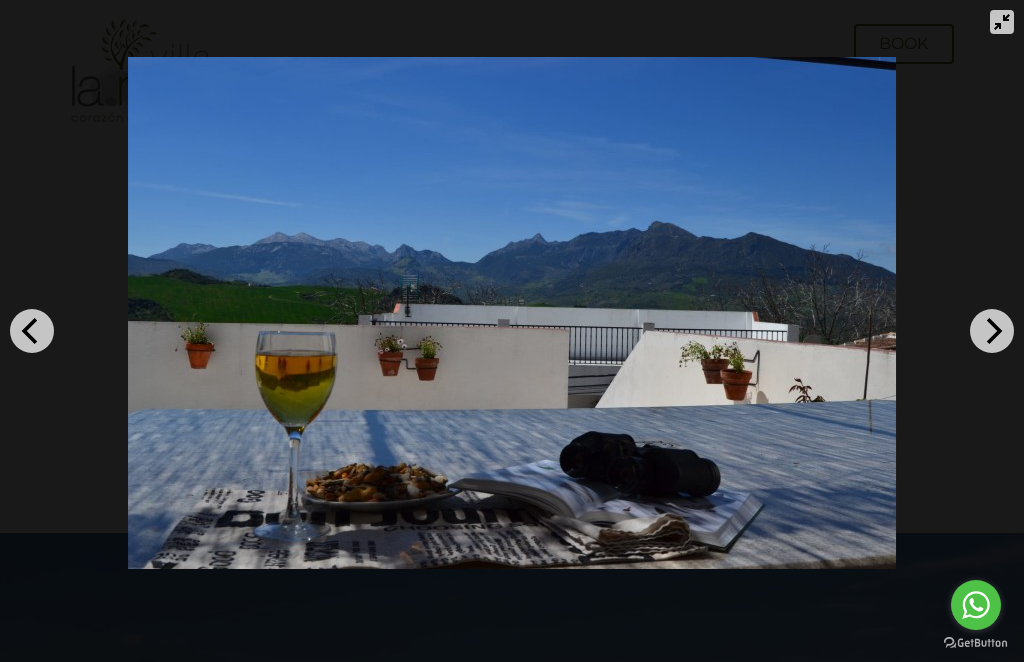 click 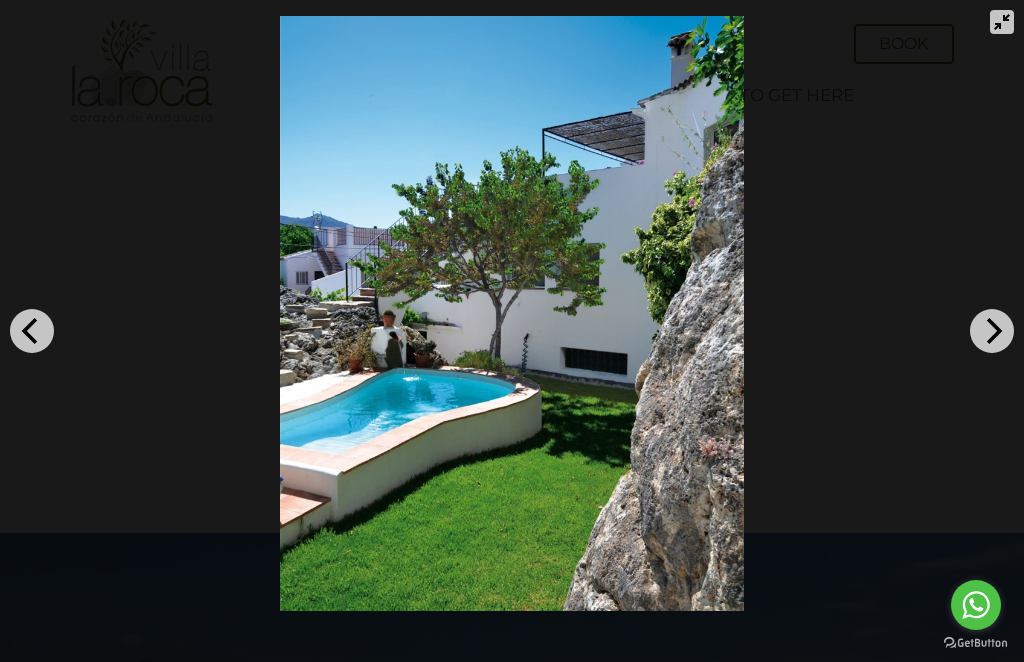 click 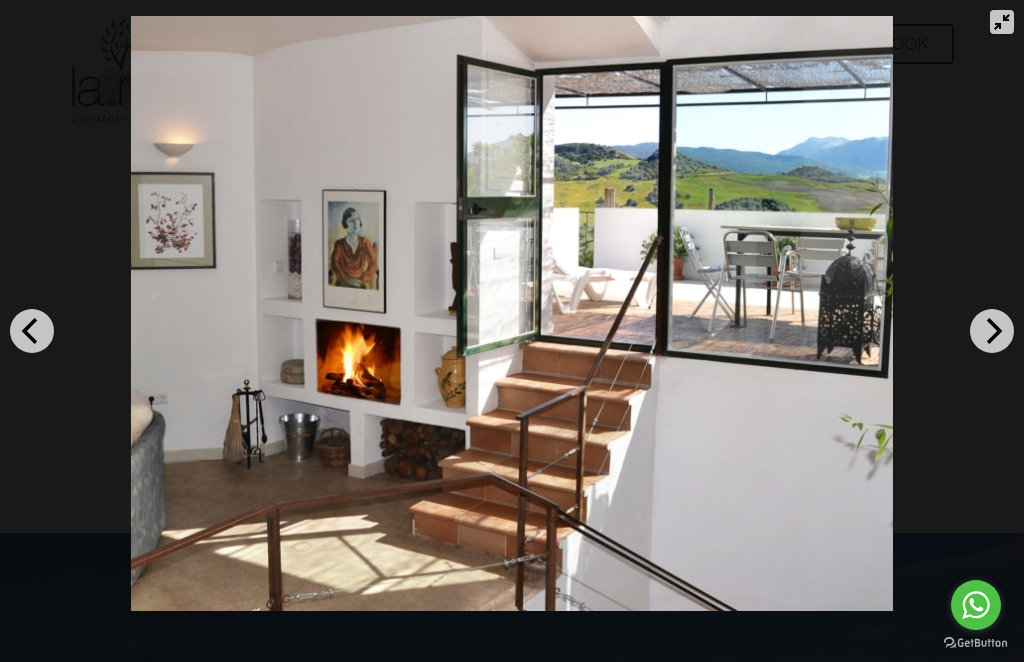 click 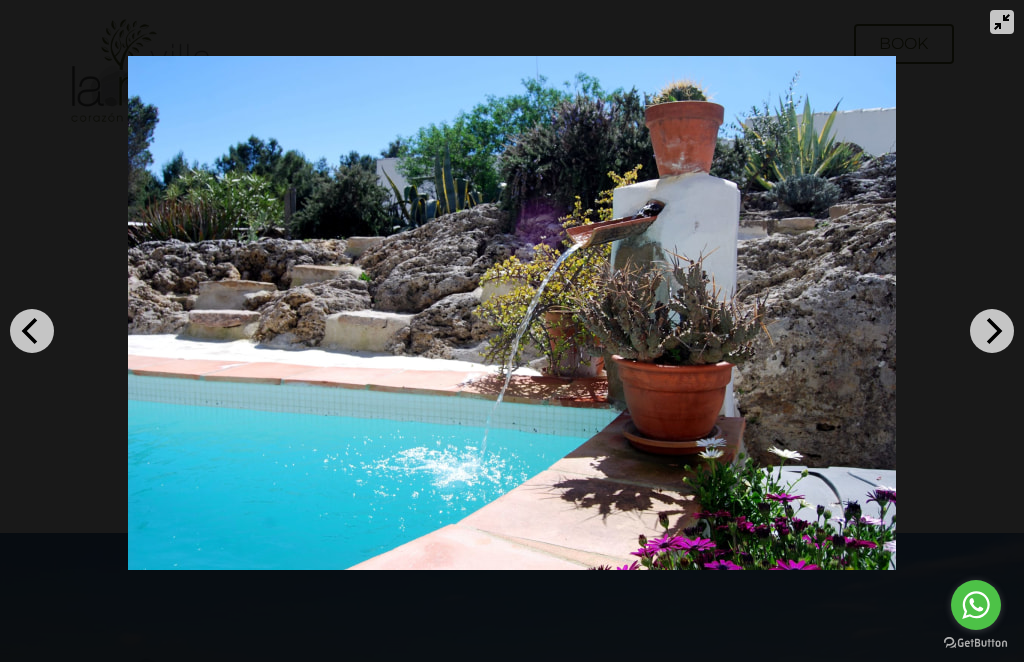 click at bounding box center (992, 331) 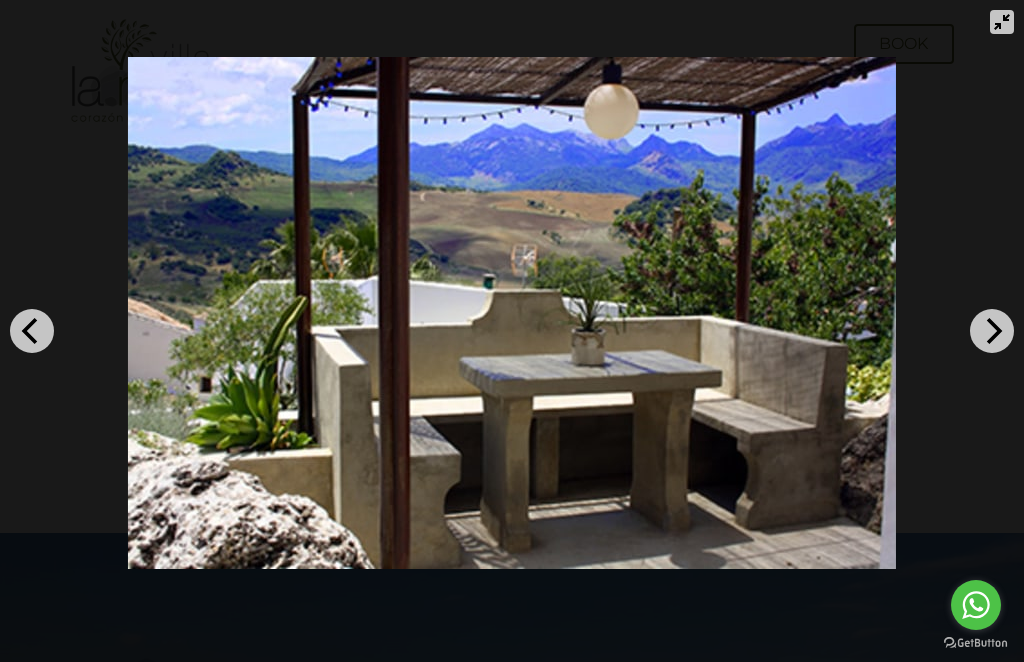 click 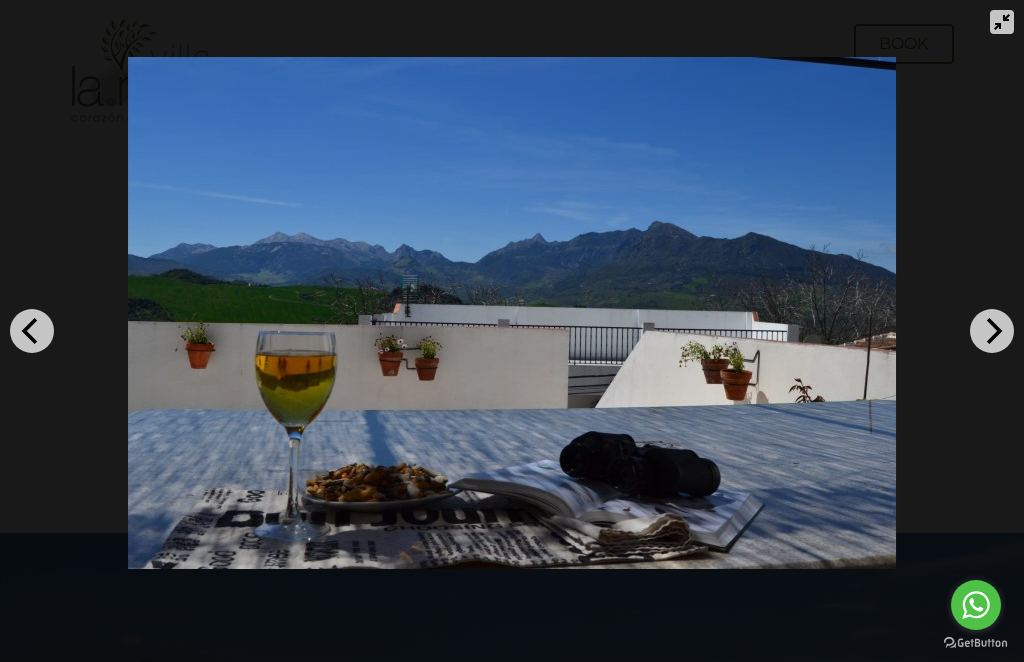 click at bounding box center [992, 331] 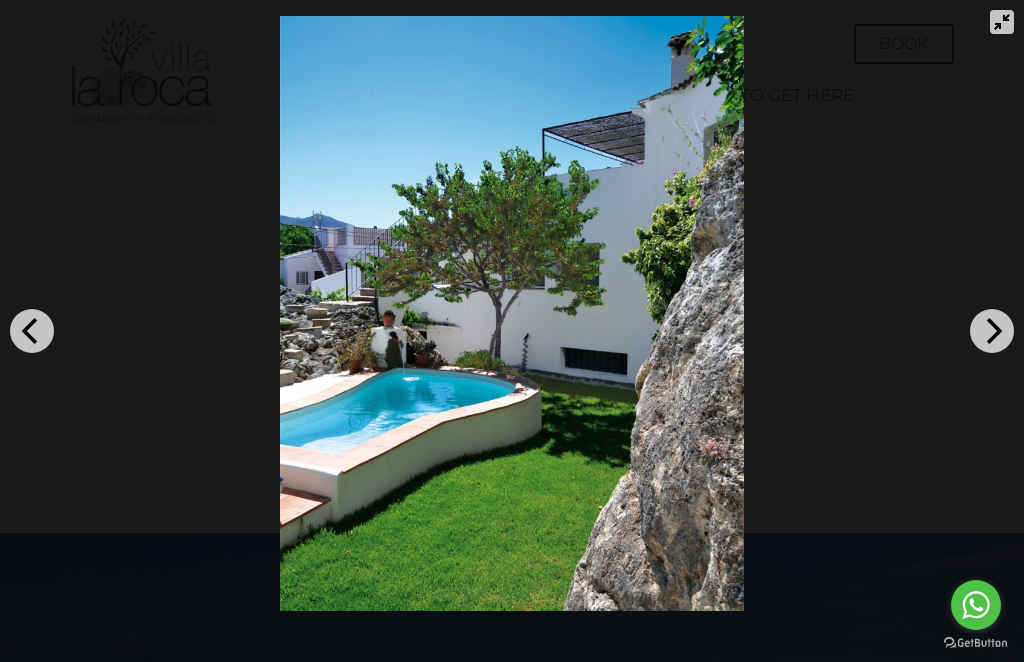 click 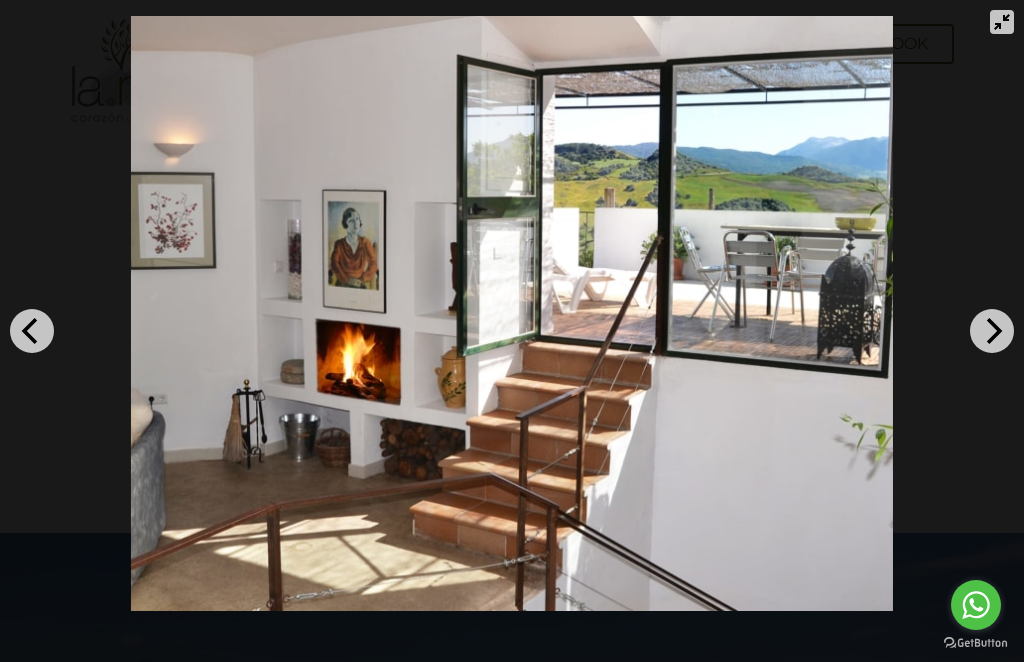 click 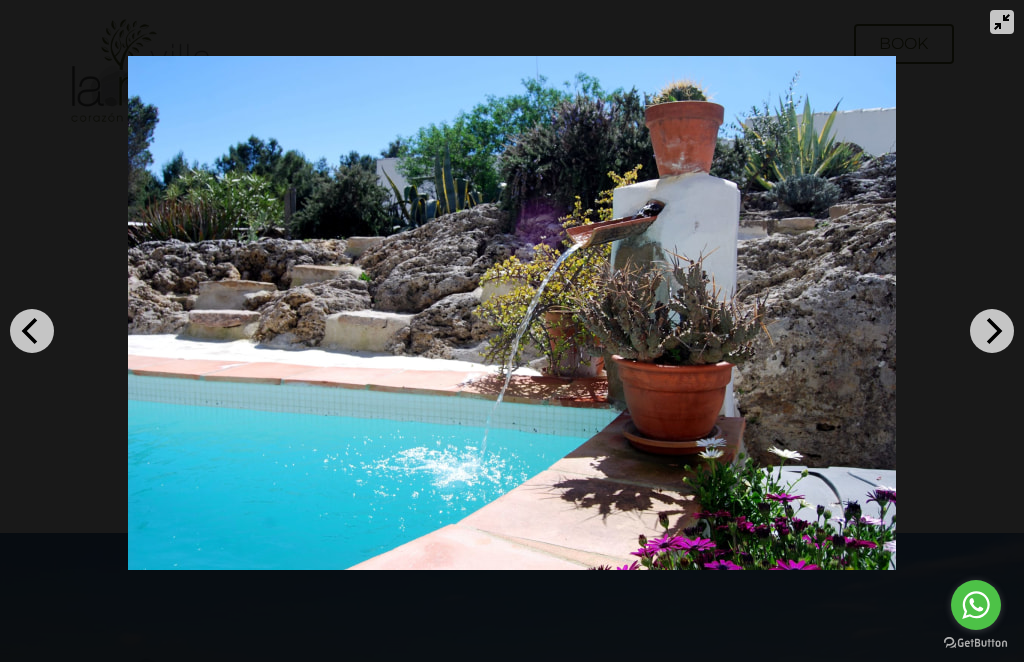 click 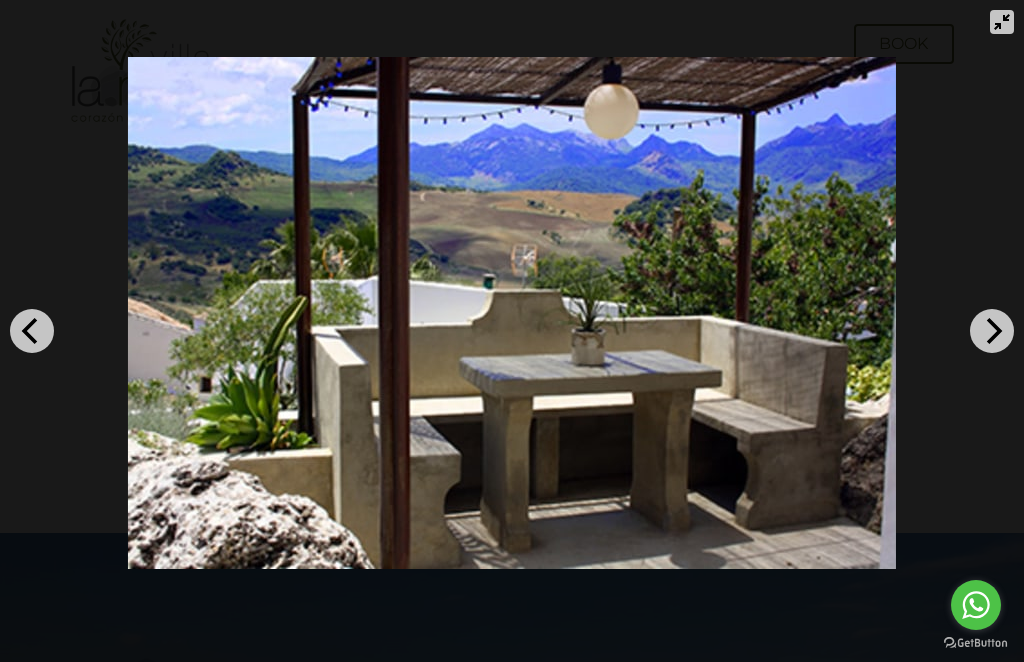click at bounding box center [1002, 22] 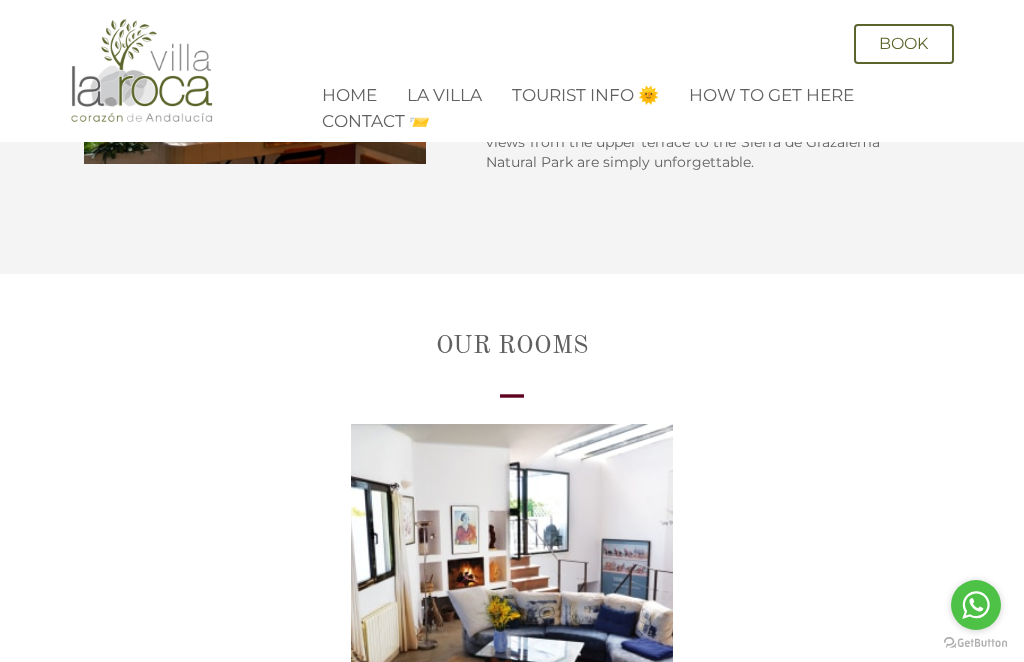 scroll, scrollTop: 1795, scrollLeft: 0, axis: vertical 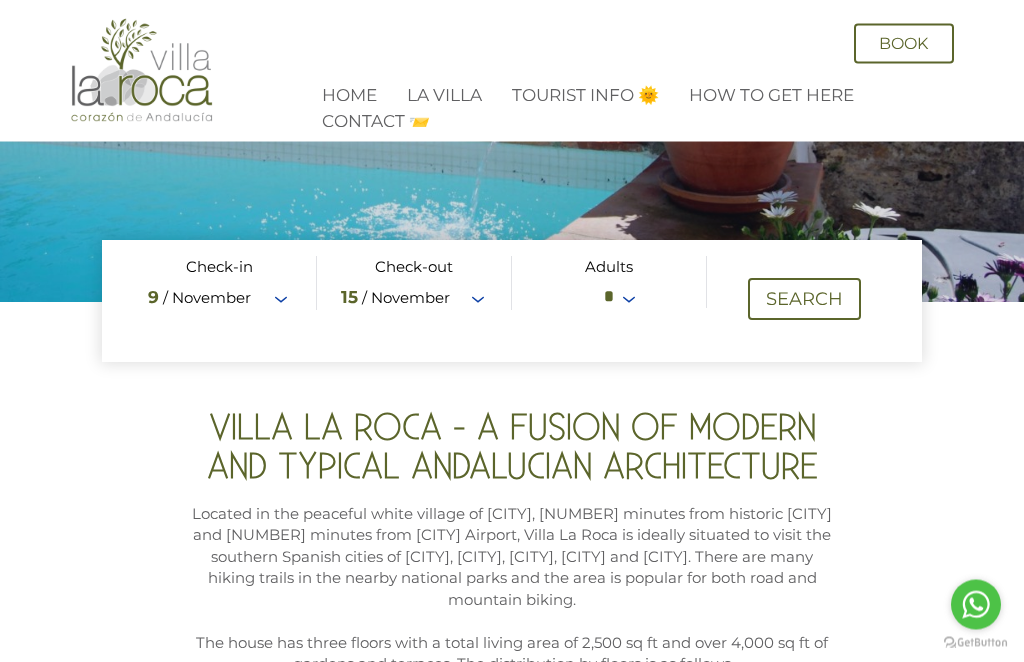 click at bounding box center (511, 302) 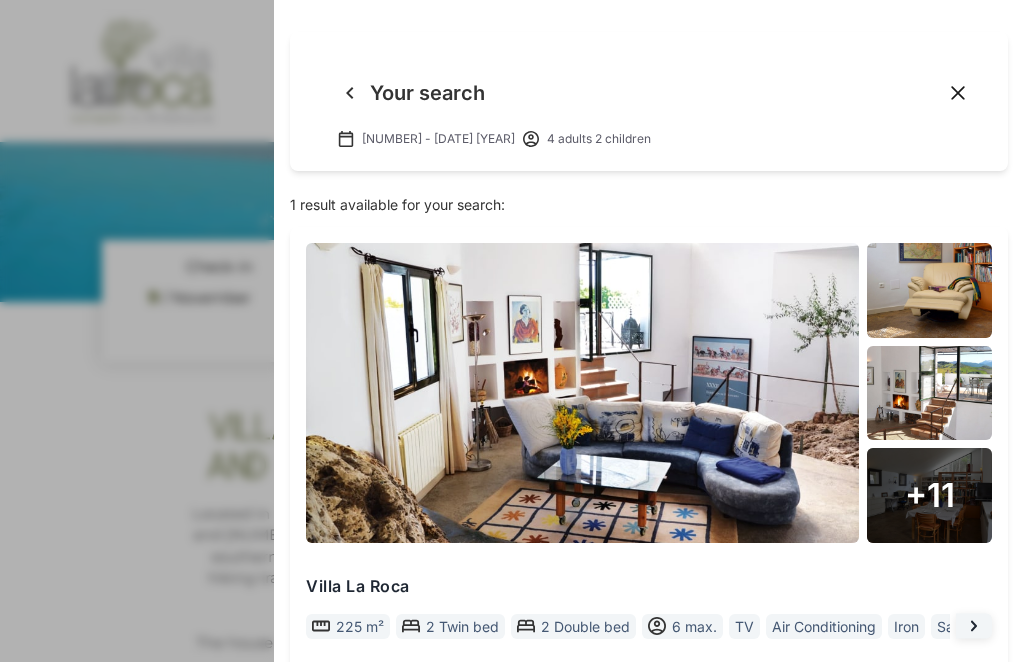 click 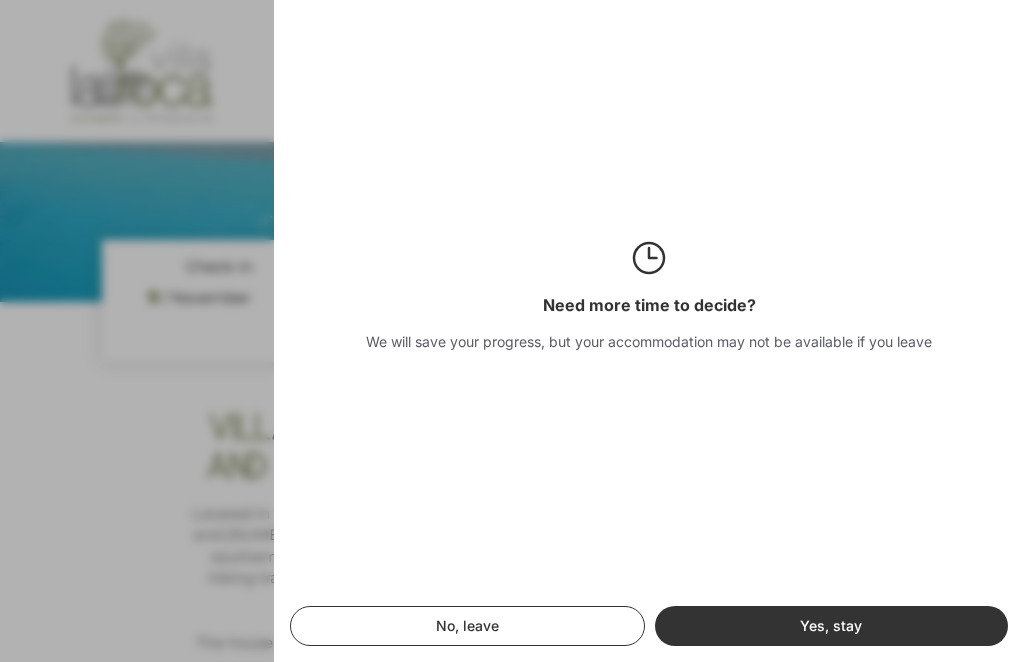 click on "Need more time to decide? We will save your progress, but your accommodation may not be available if you leave" 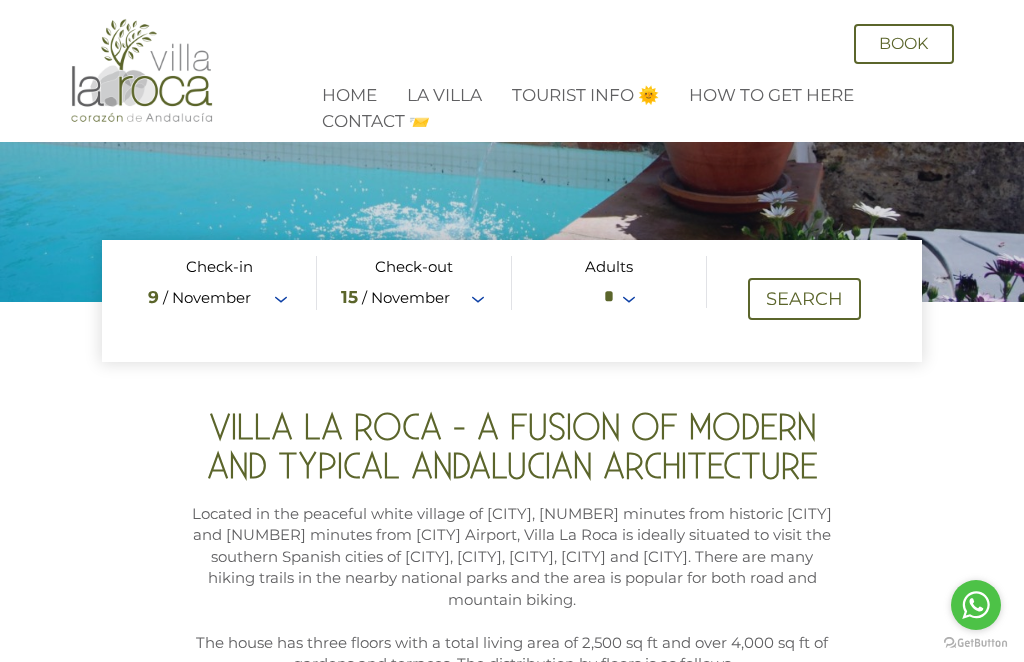 scroll, scrollTop: 0, scrollLeft: 0, axis: both 